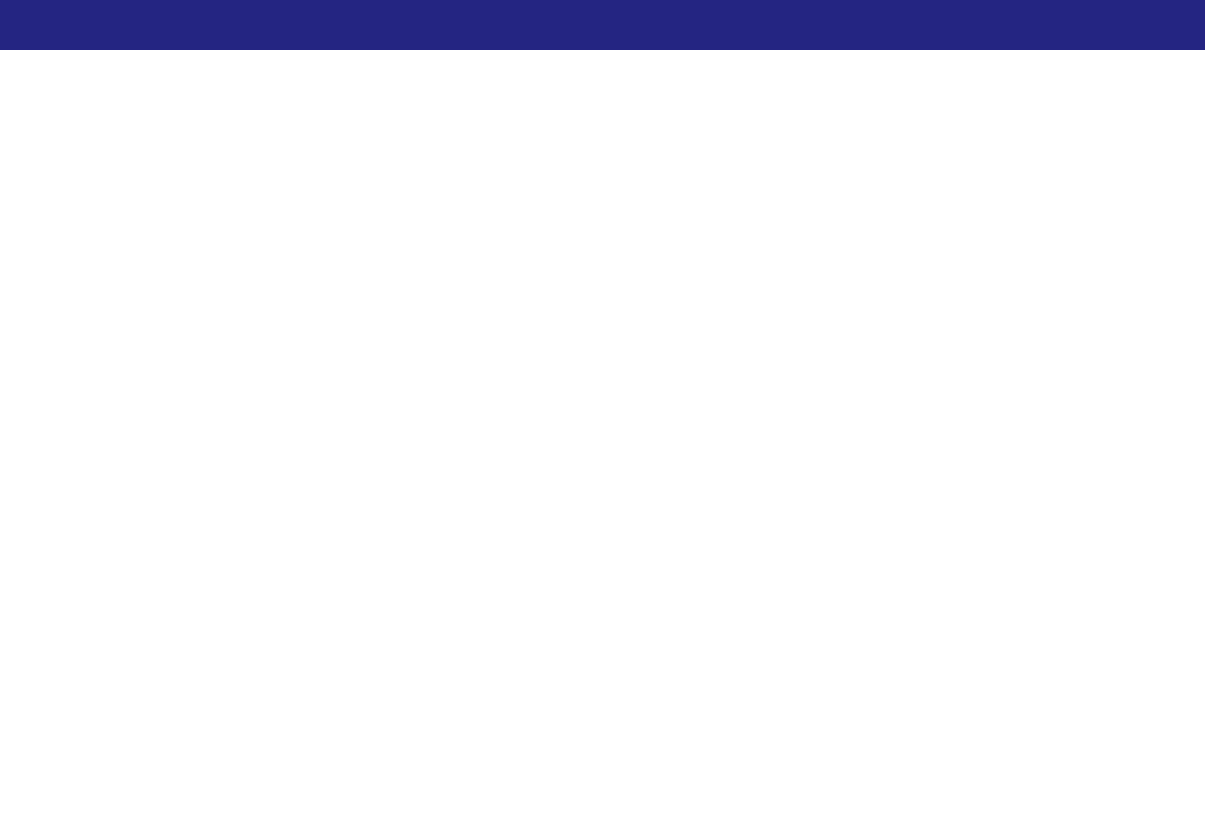 scroll, scrollTop: 0, scrollLeft: 0, axis: both 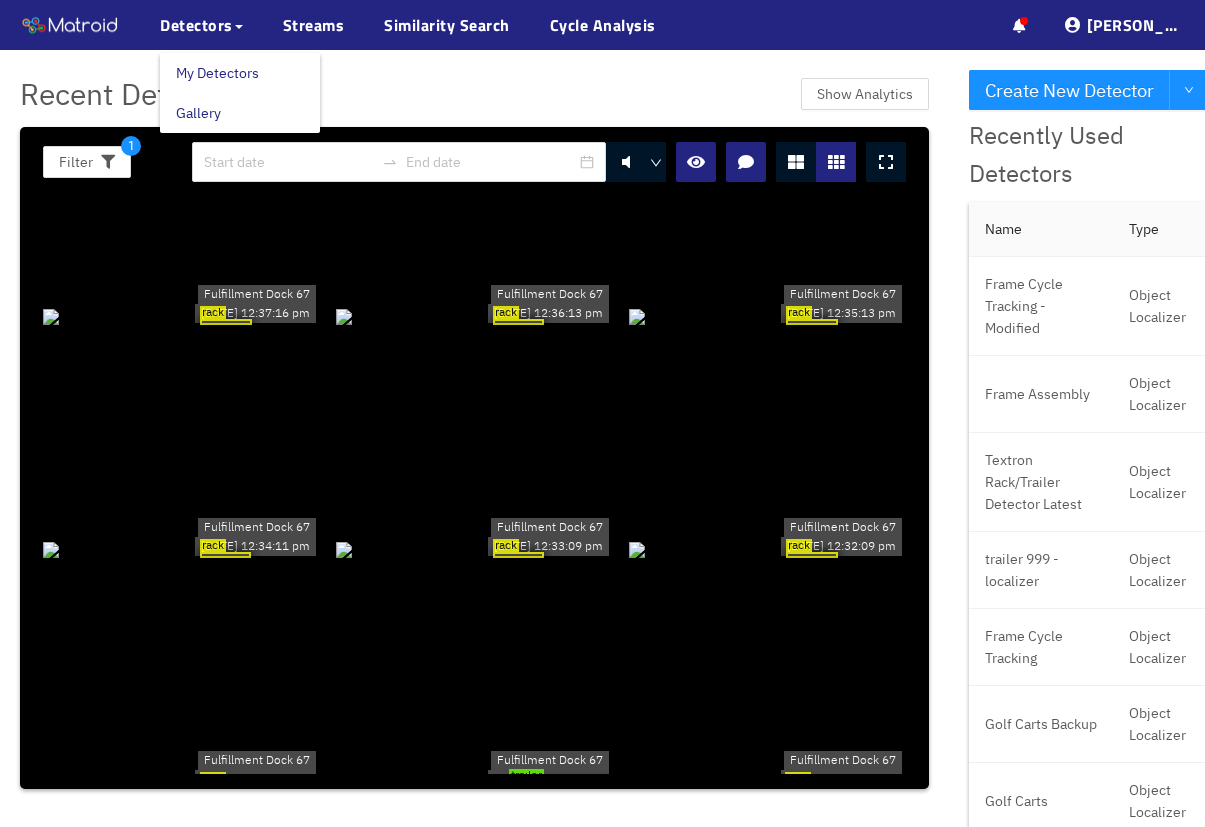 click on "My Detectors" at bounding box center [217, 73] 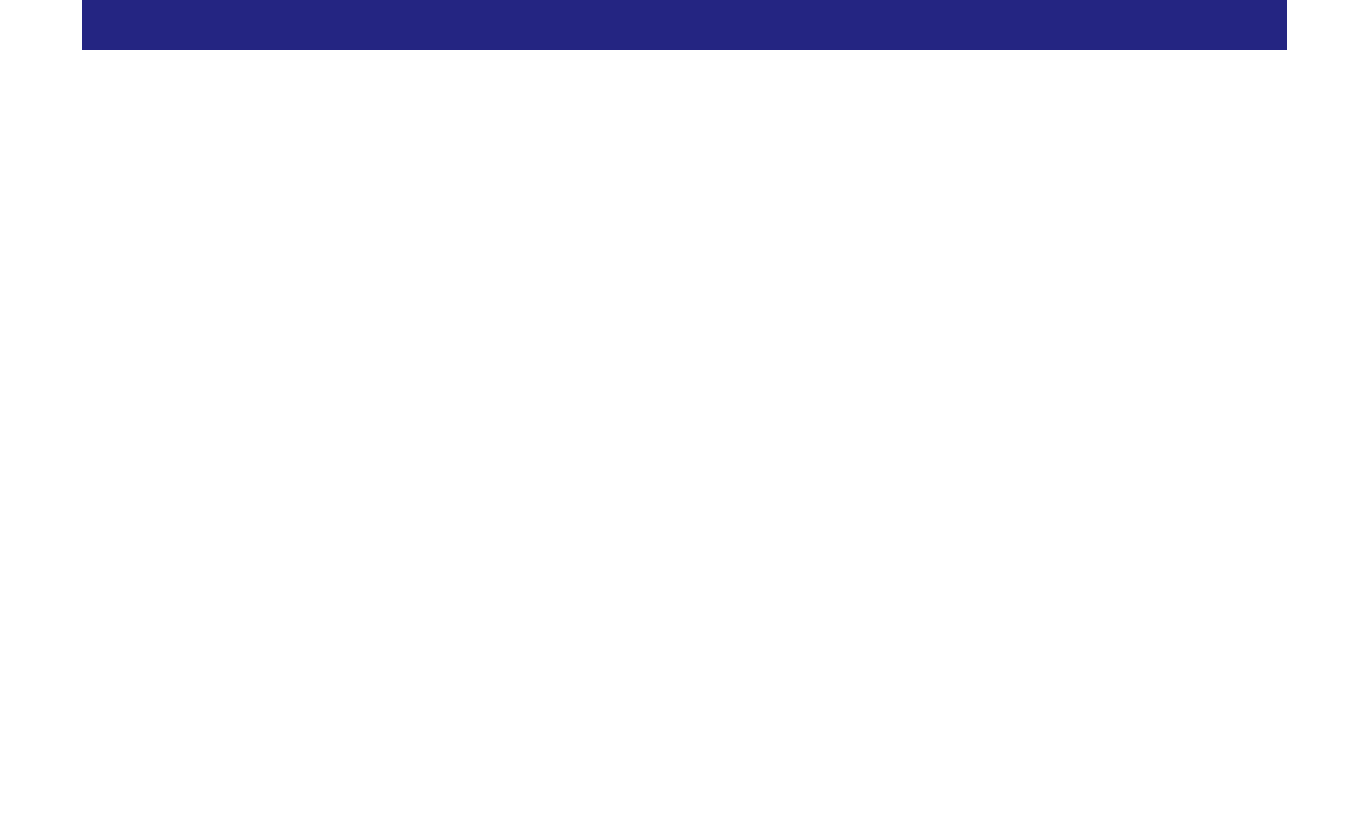 scroll, scrollTop: 0, scrollLeft: 0, axis: both 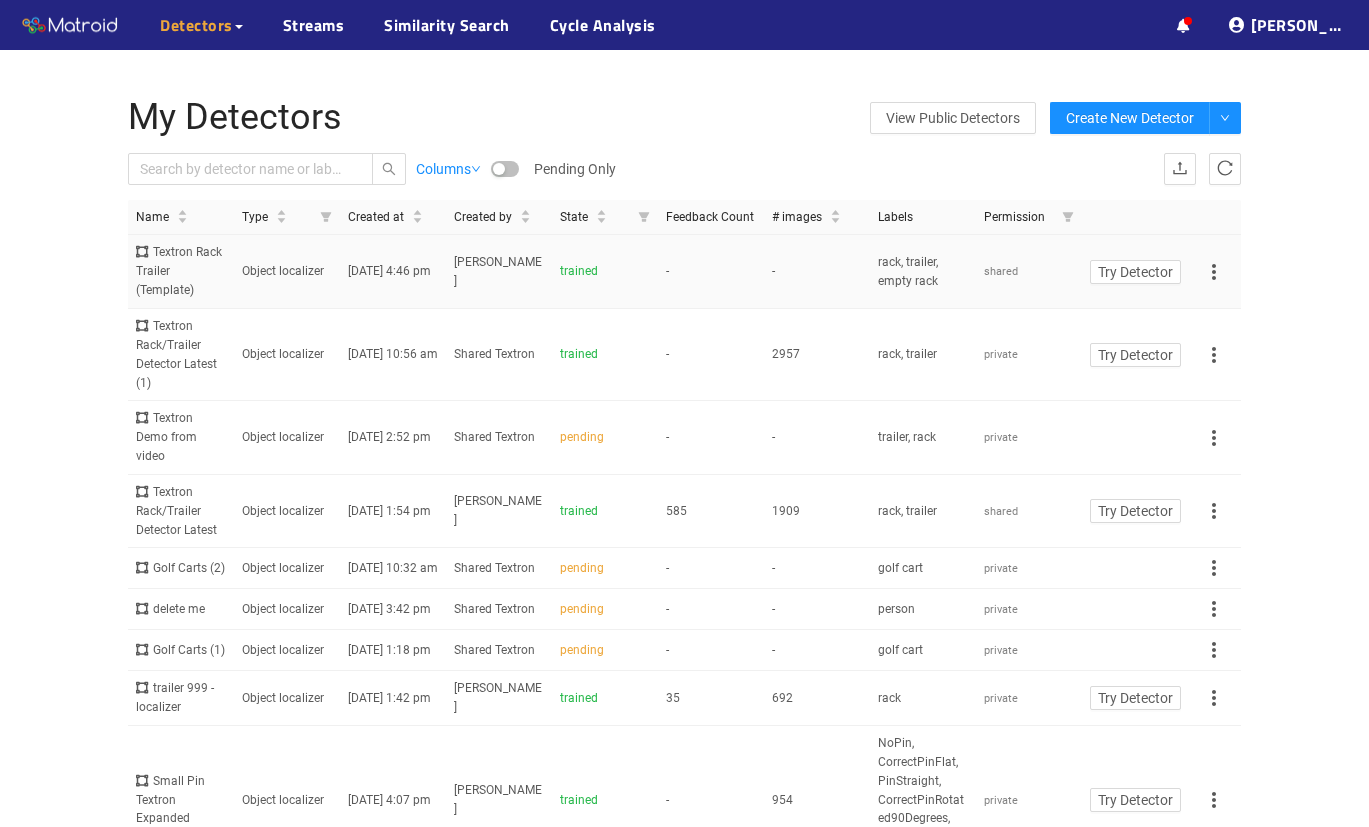 click on "Textron Rack Trailer (Template)" at bounding box center [181, 271] 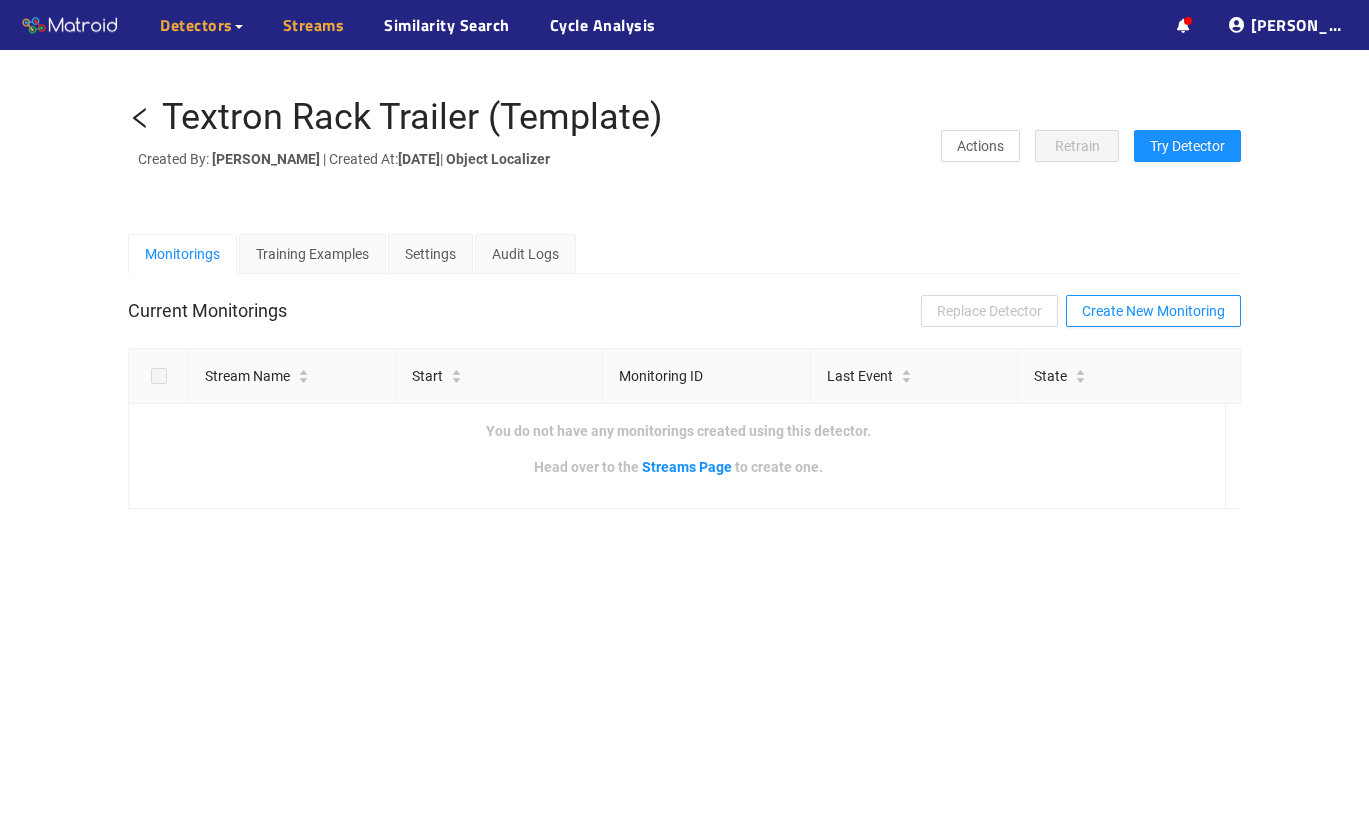 click on "Streams" at bounding box center (314, 25) 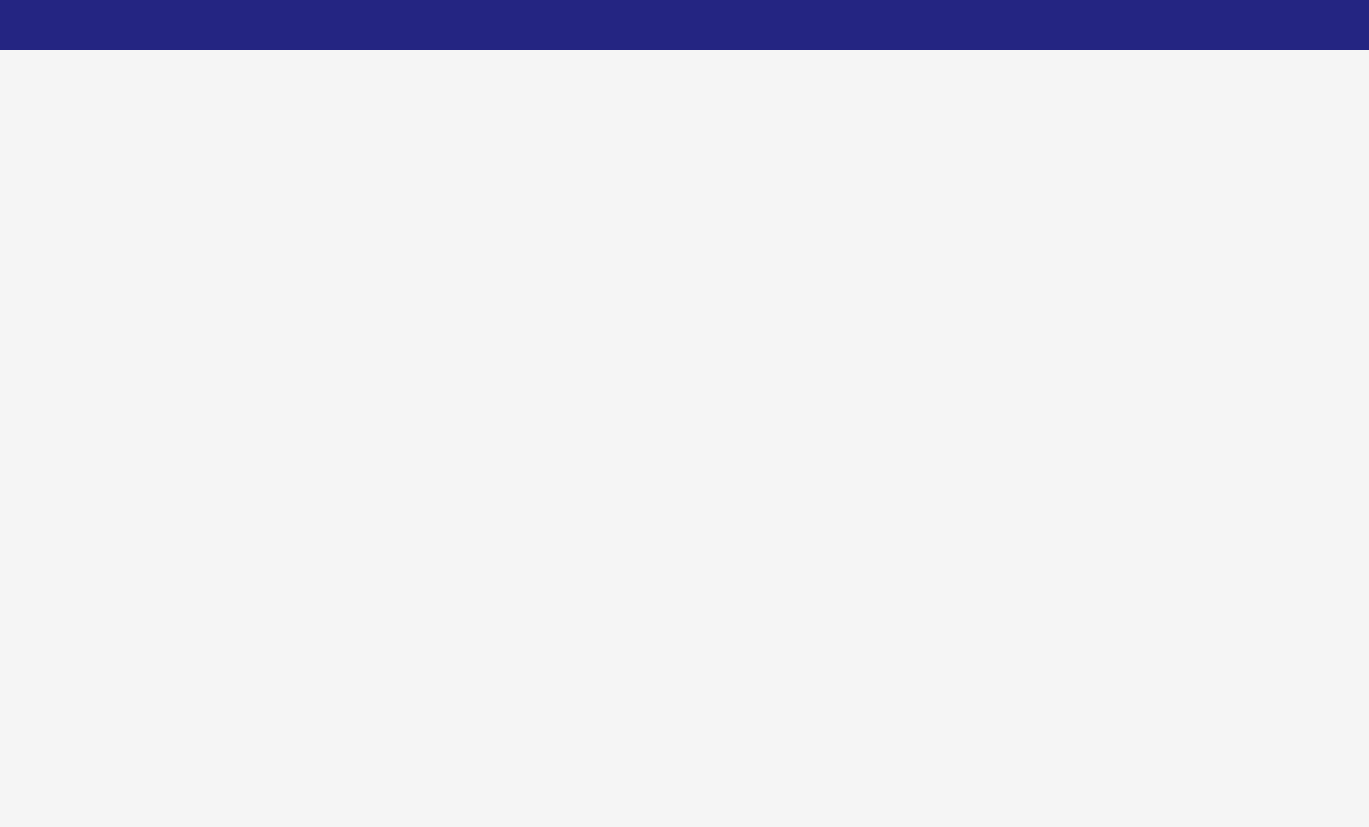 scroll, scrollTop: 0, scrollLeft: 0, axis: both 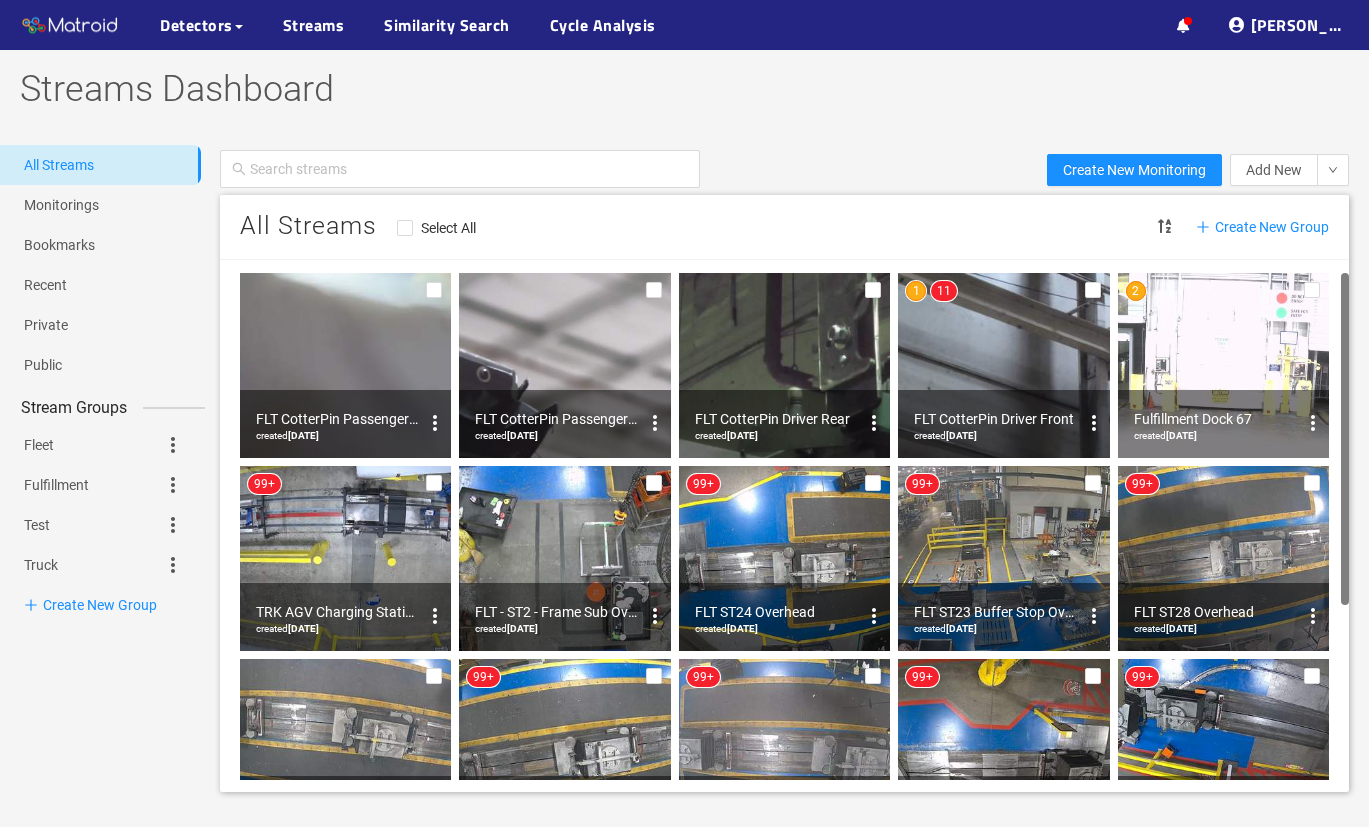 click at bounding box center [1223, 365] 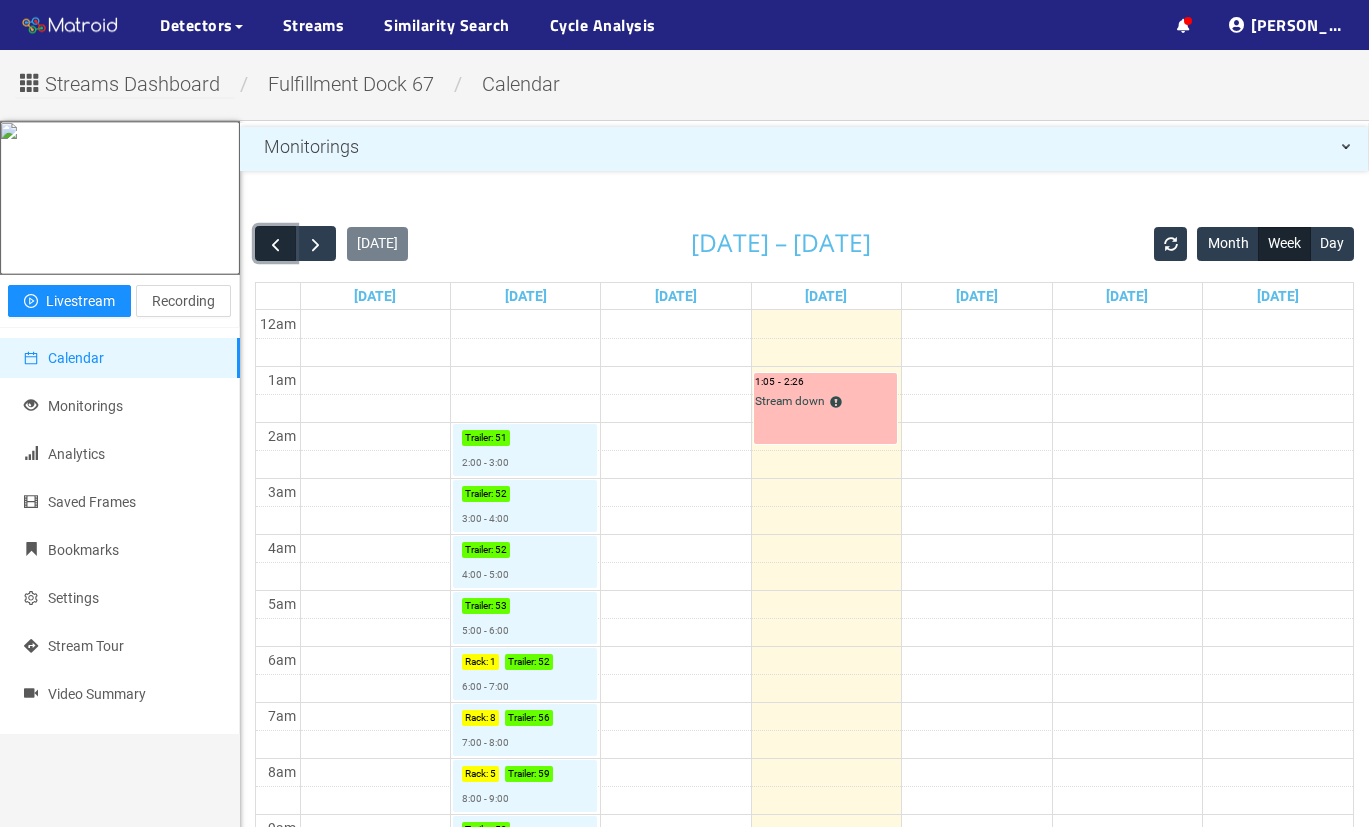 click at bounding box center (275, 244) 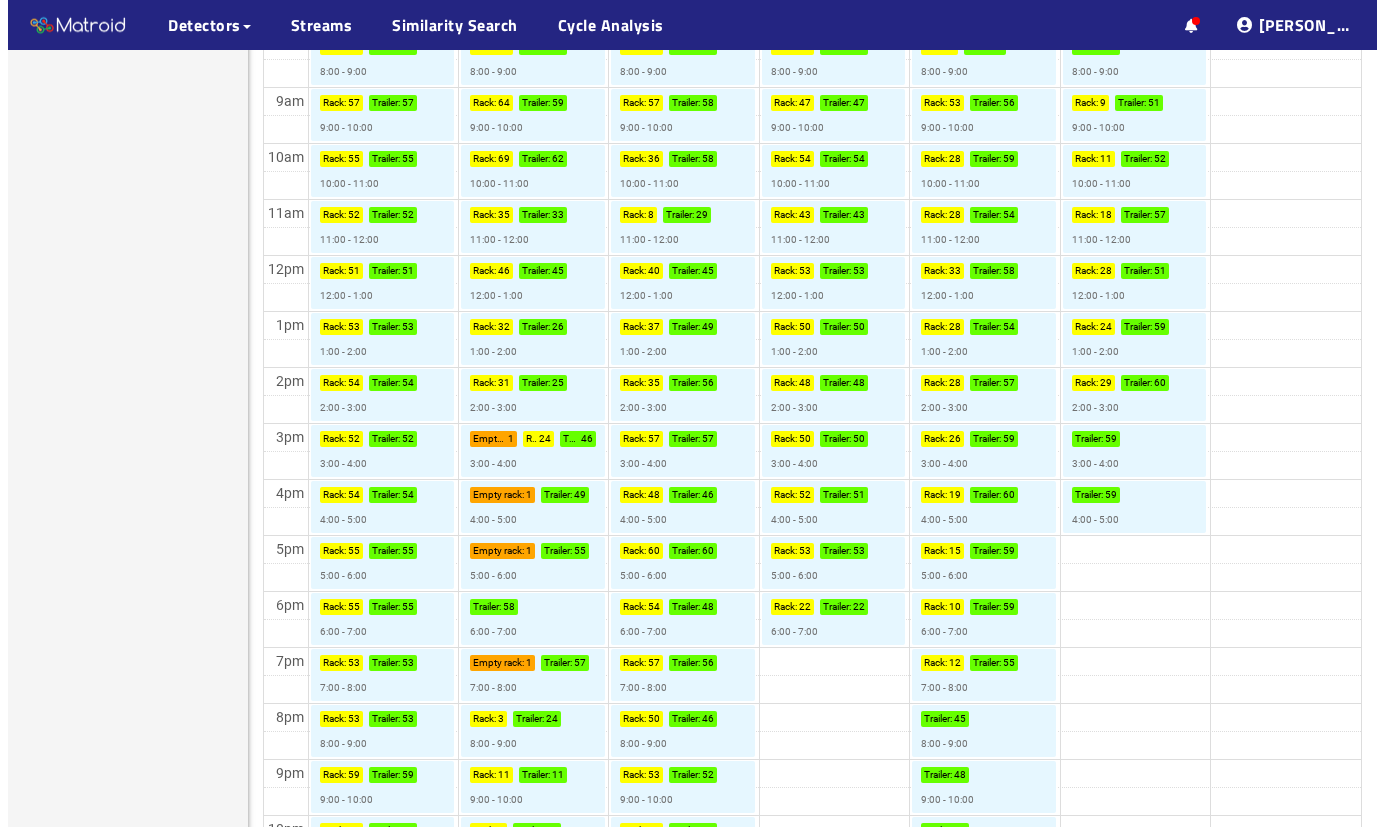 scroll, scrollTop: 738, scrollLeft: 0, axis: vertical 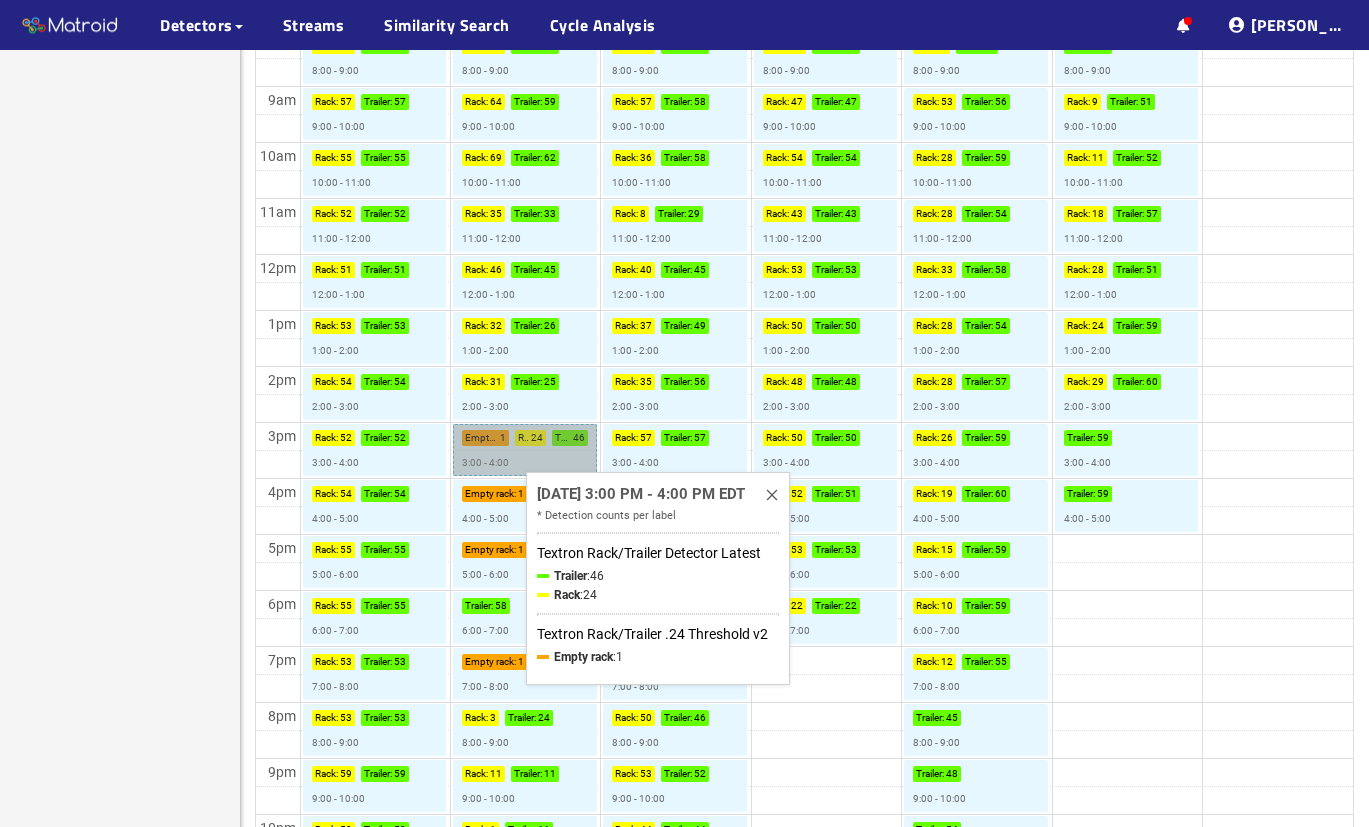 click on "Empty rack : 1 Rack : 24 Trailer : 46 3:00 - 4:00" at bounding box center (525, 450) 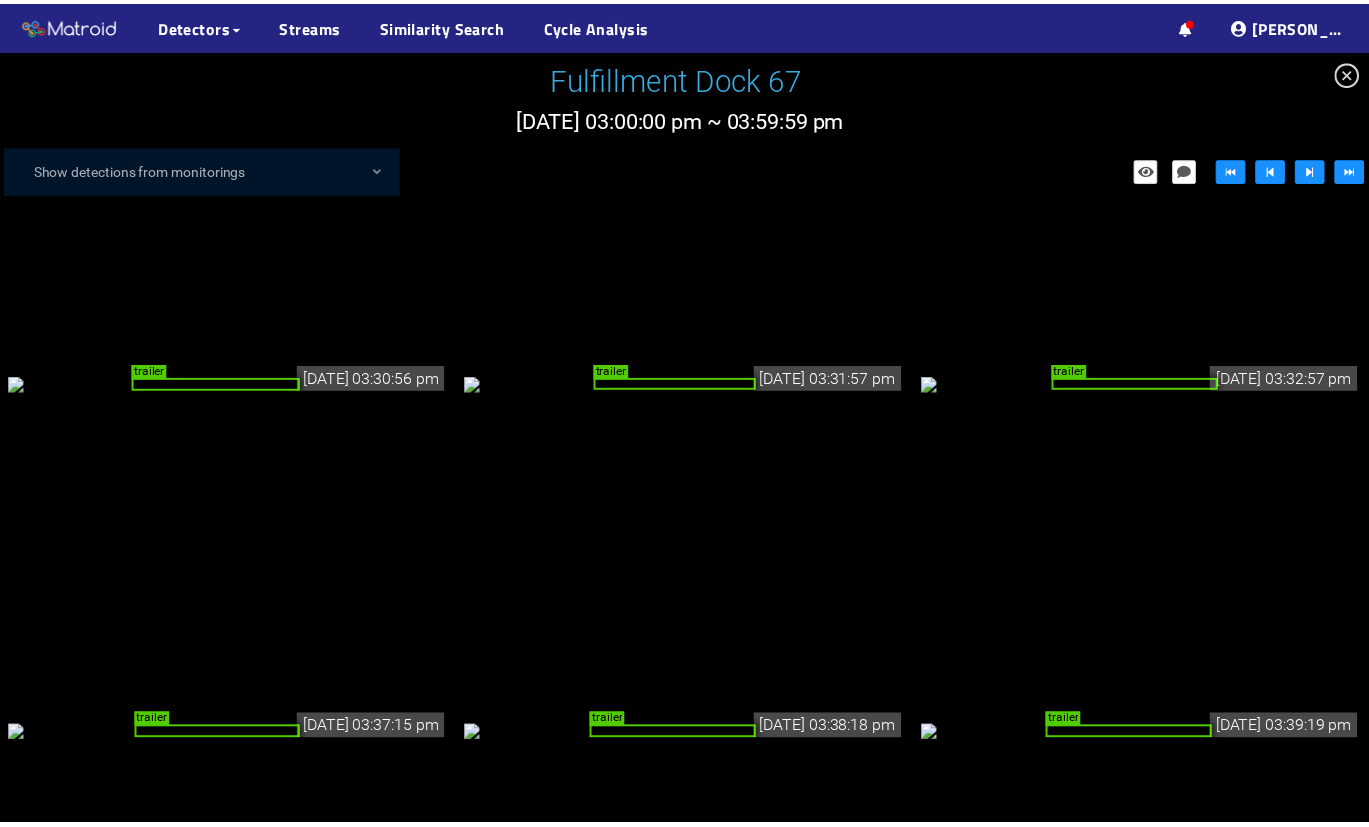 scroll, scrollTop: 2814, scrollLeft: 0, axis: vertical 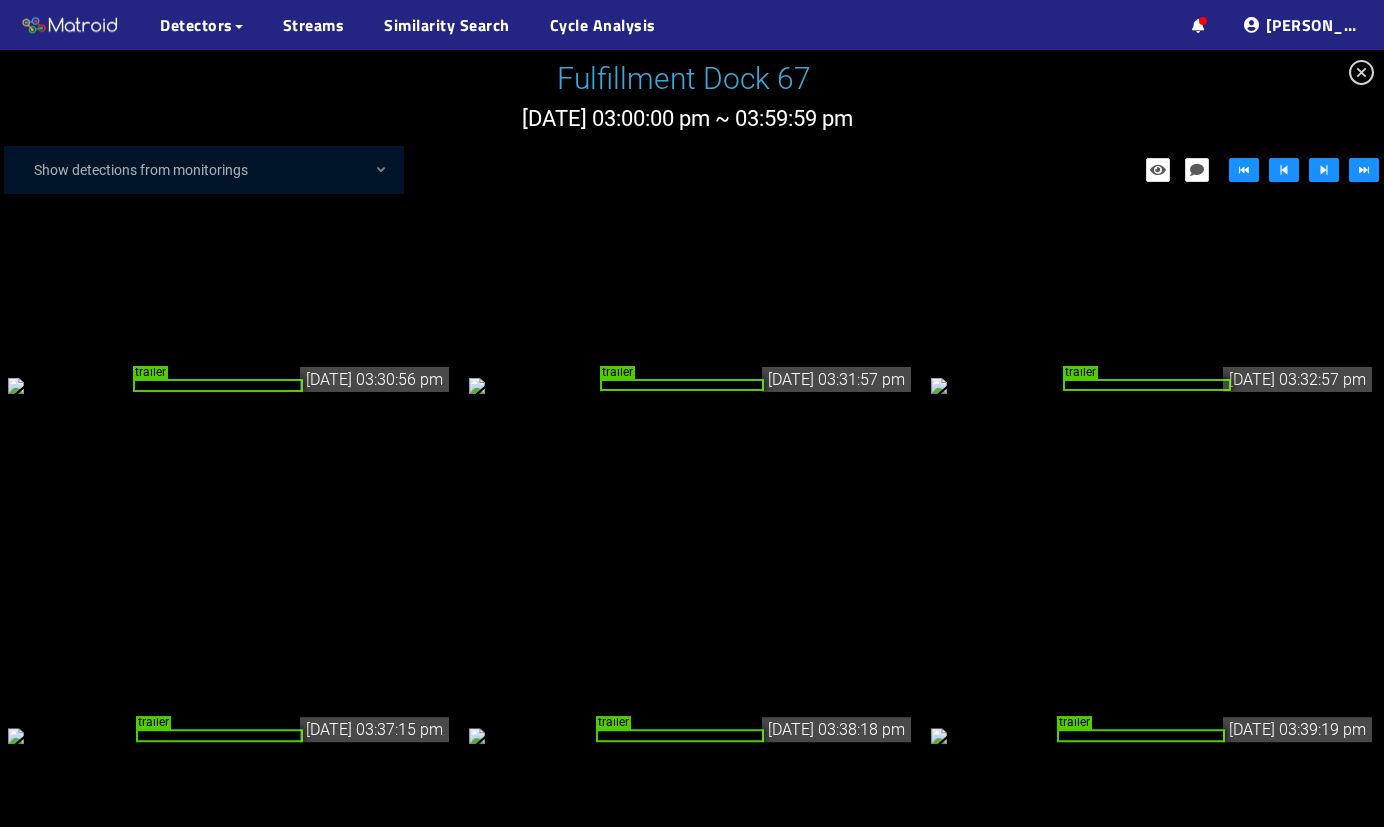click on "trailer" at bounding box center (230, 385) 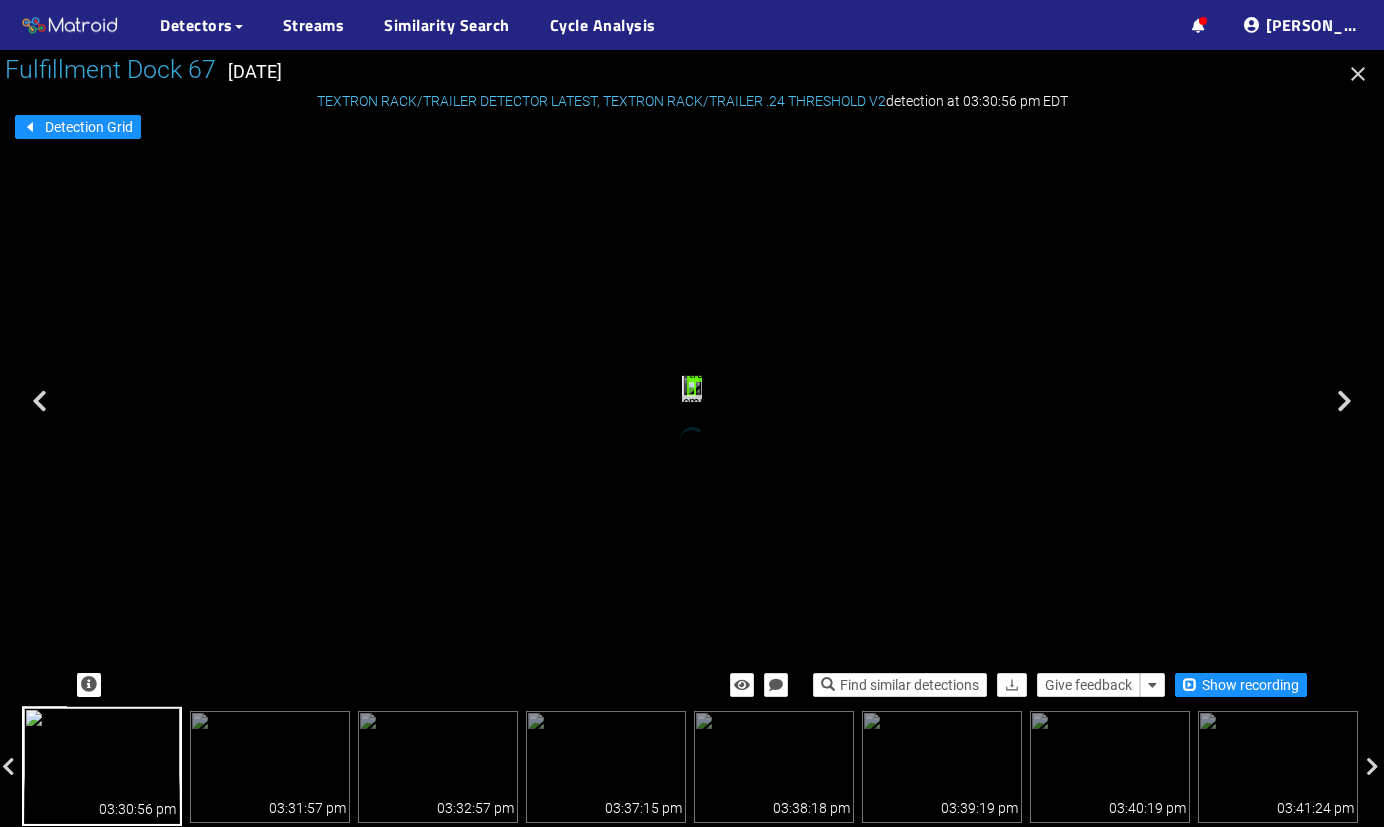 click 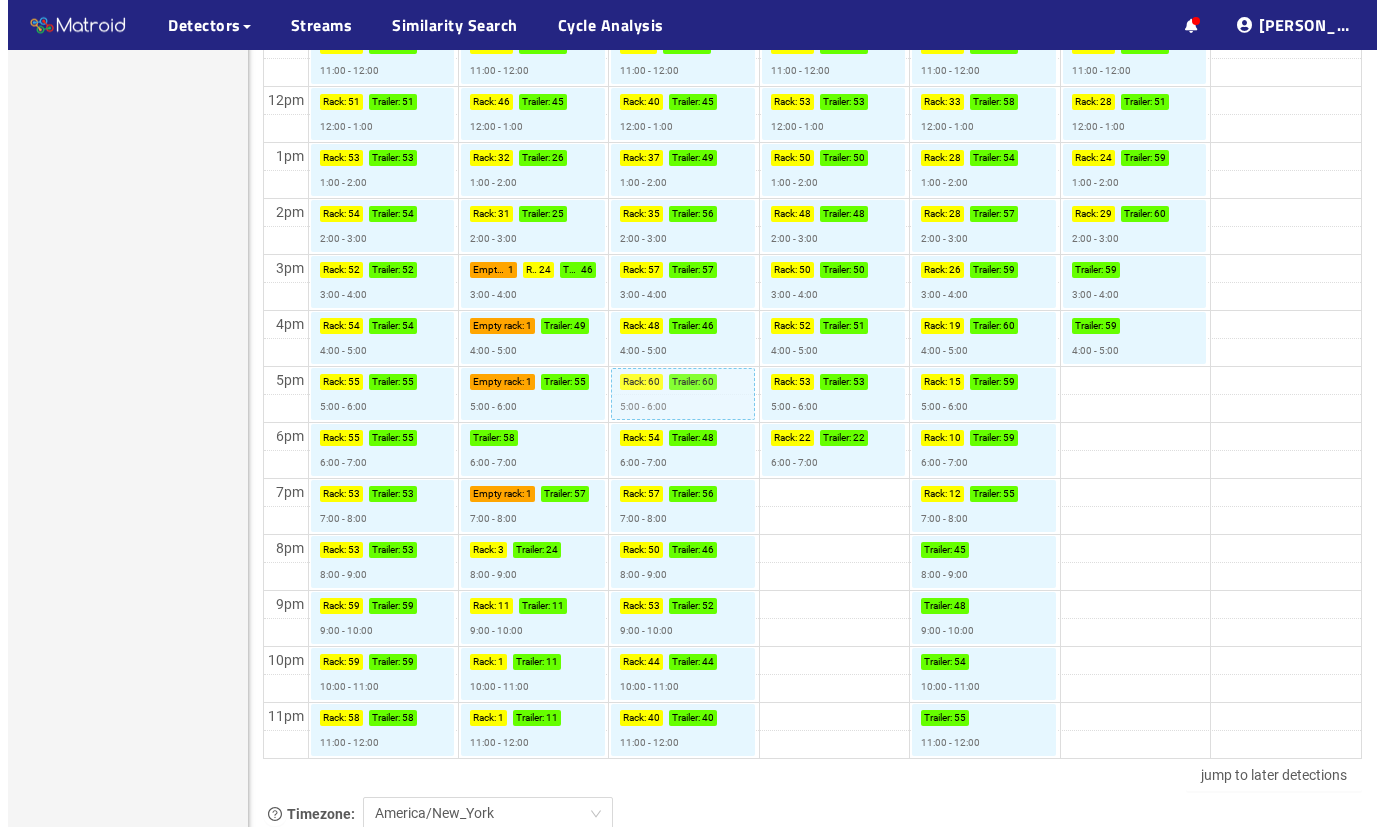 scroll, scrollTop: 908, scrollLeft: 0, axis: vertical 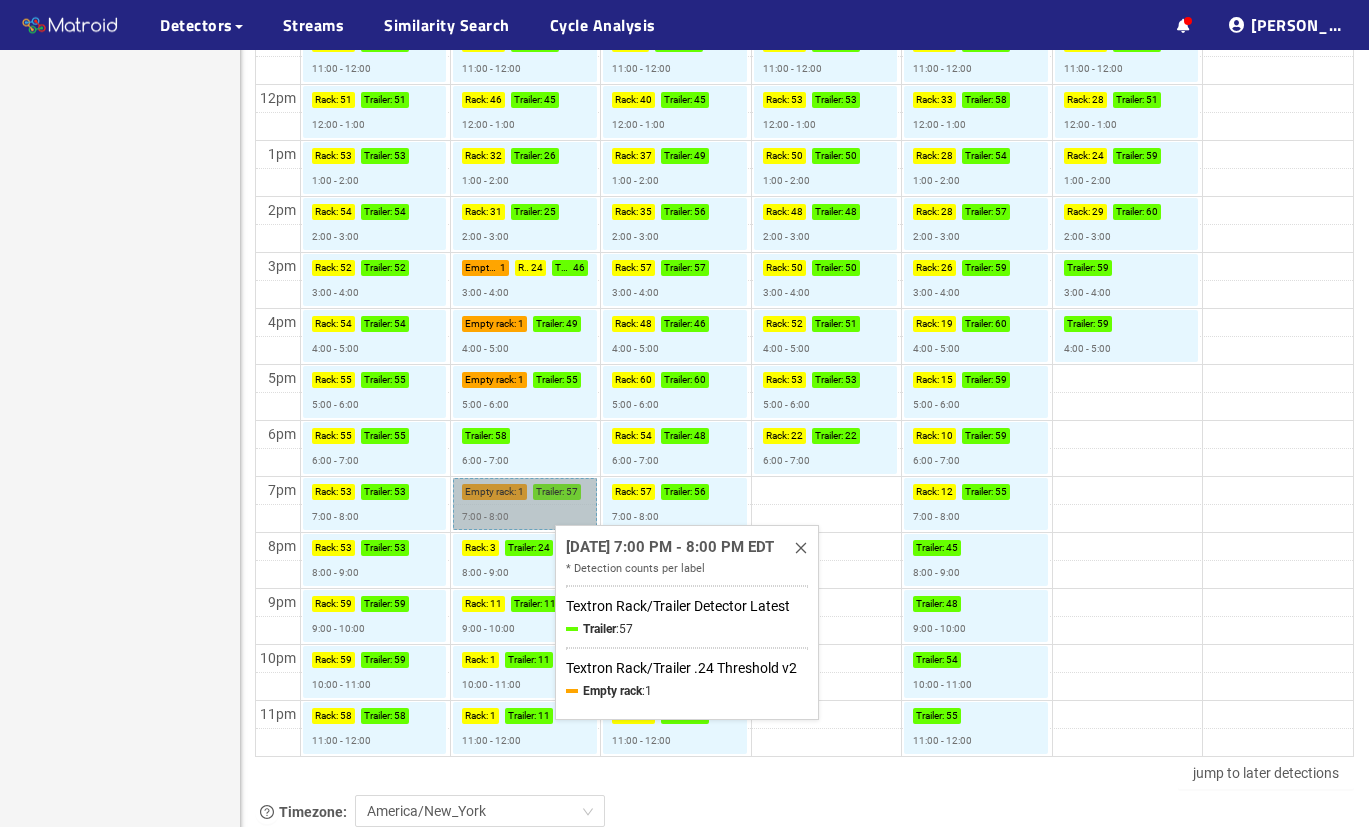 click on "Empty rack : 1 Trailer : 57 7:00 - 8:00" at bounding box center [525, 504] 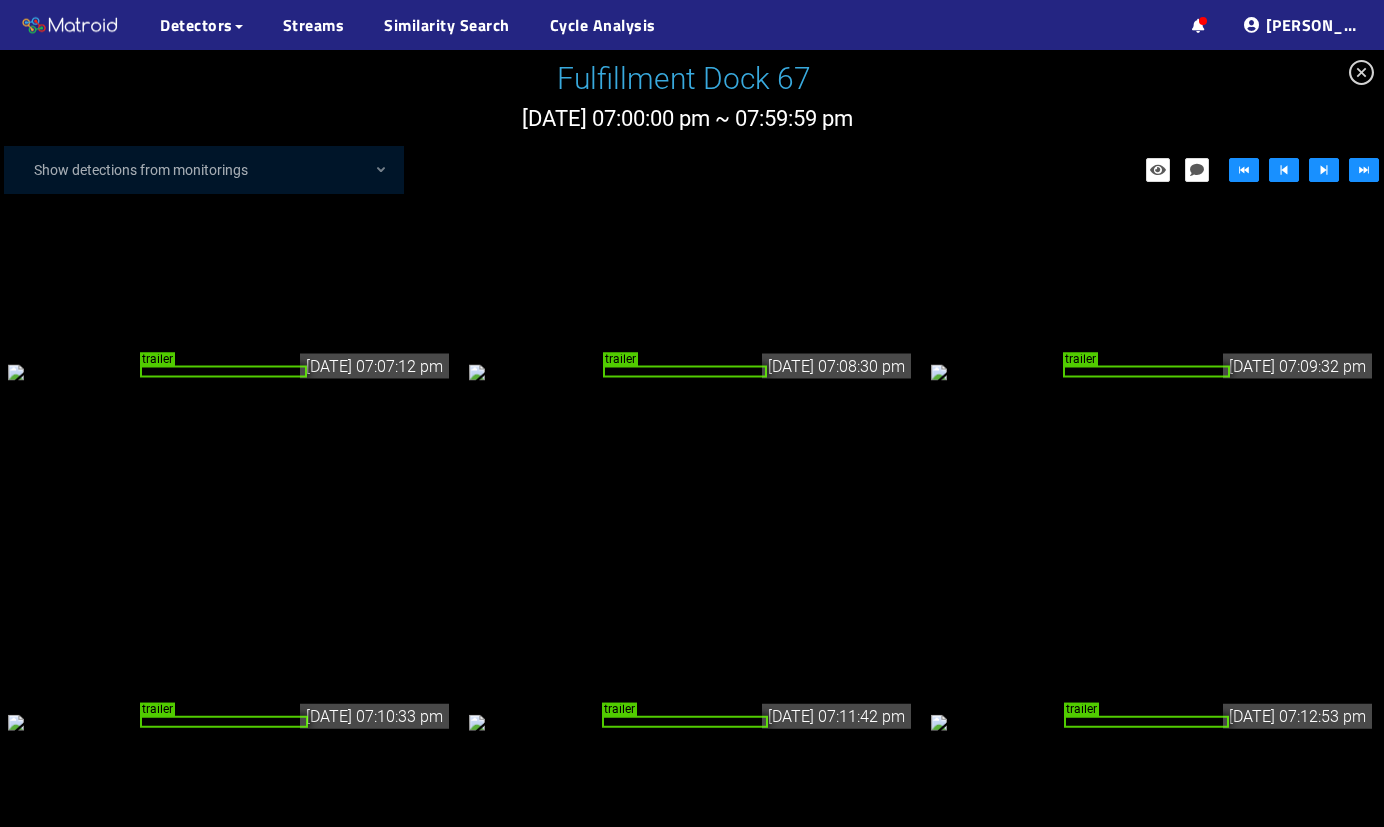 scroll, scrollTop: 740, scrollLeft: 0, axis: vertical 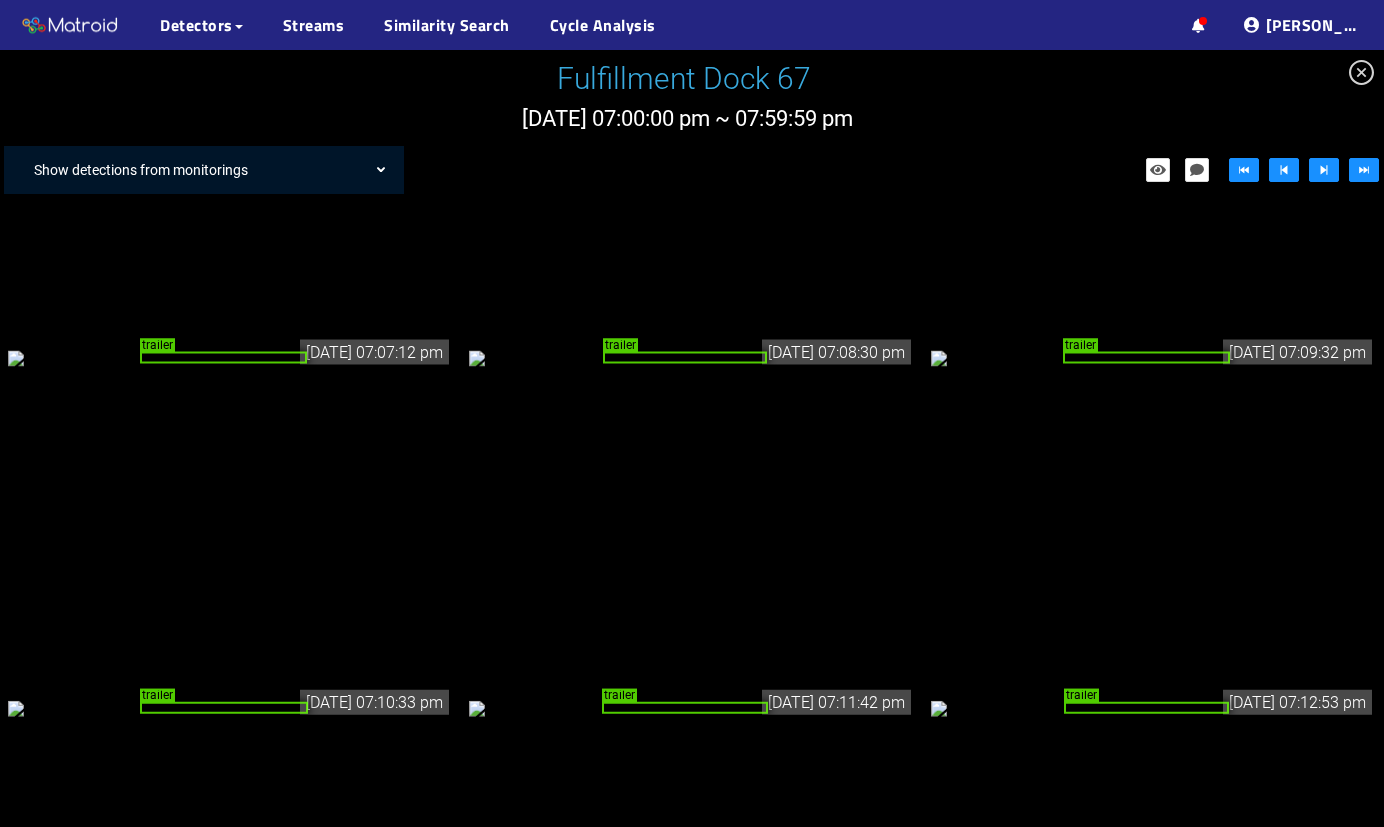 click on "Show detections from monitorings" at bounding box center (214, 170) 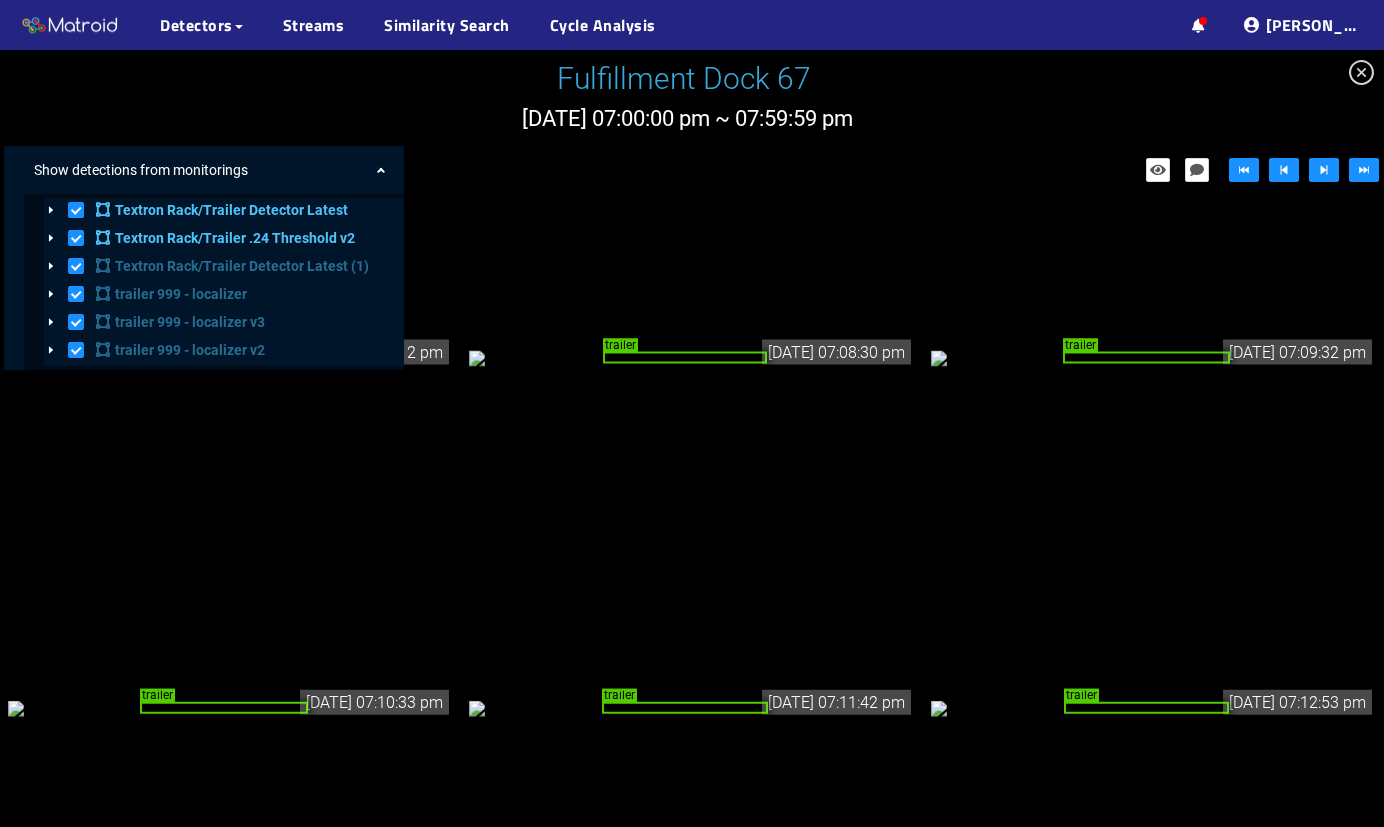 click at bounding box center (76, 210) 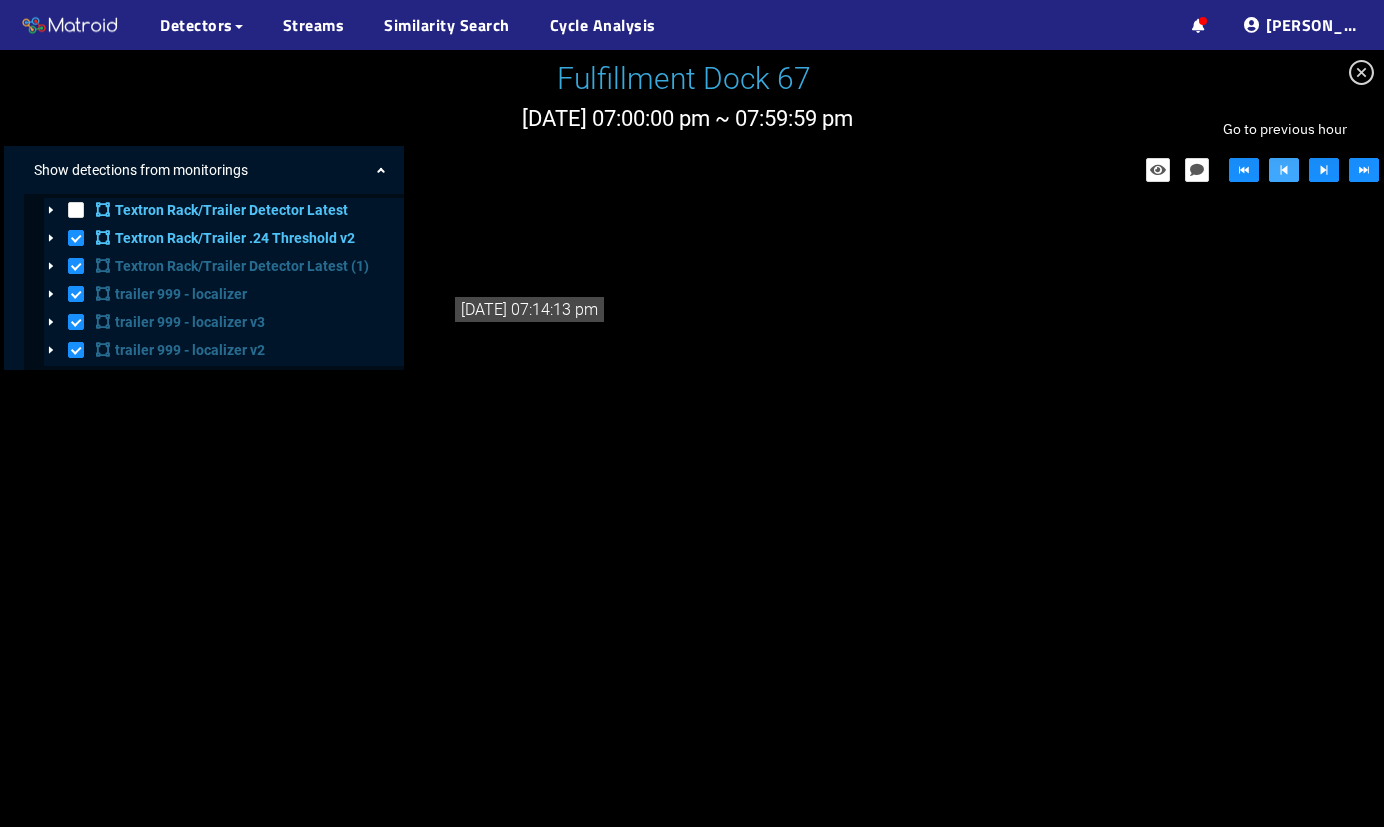 click 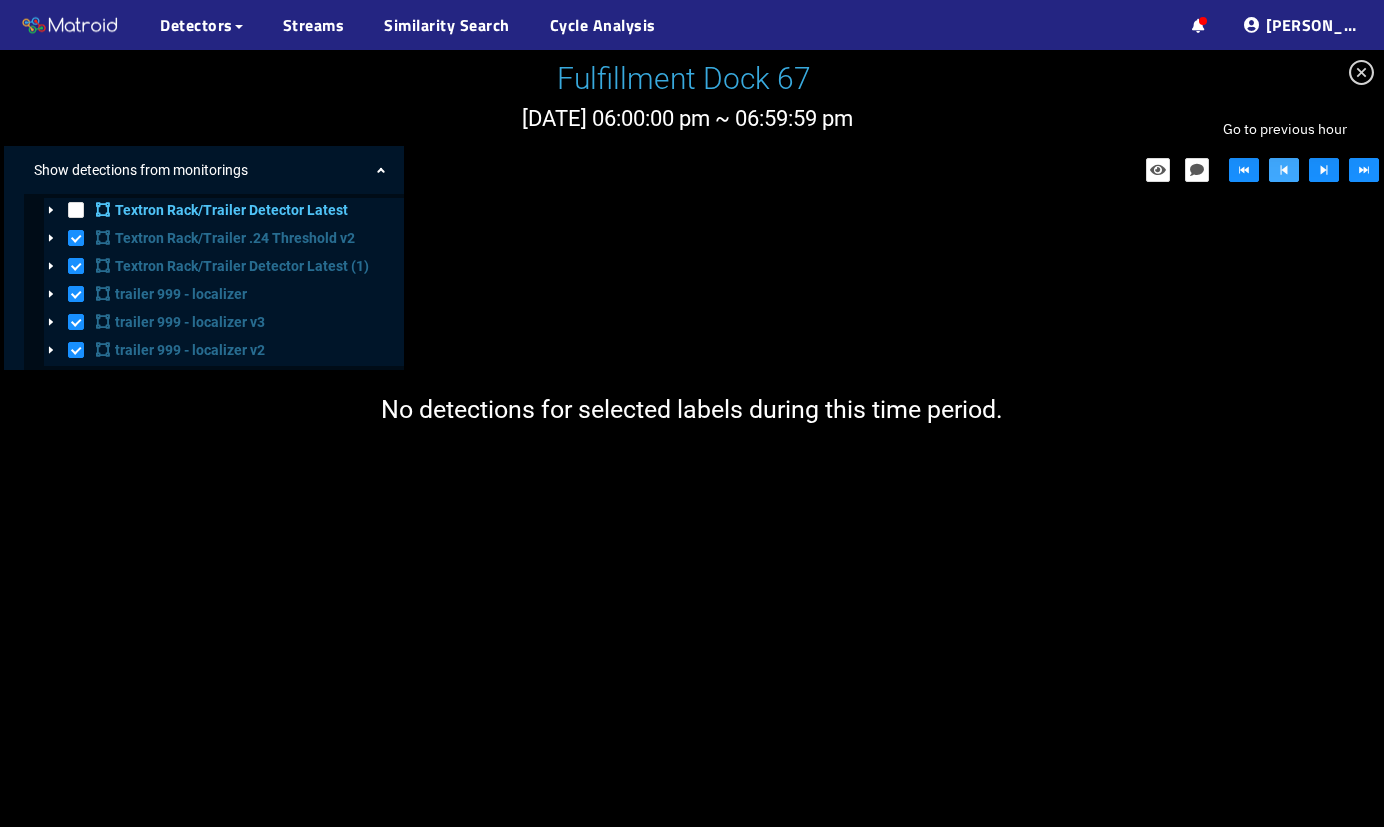 click 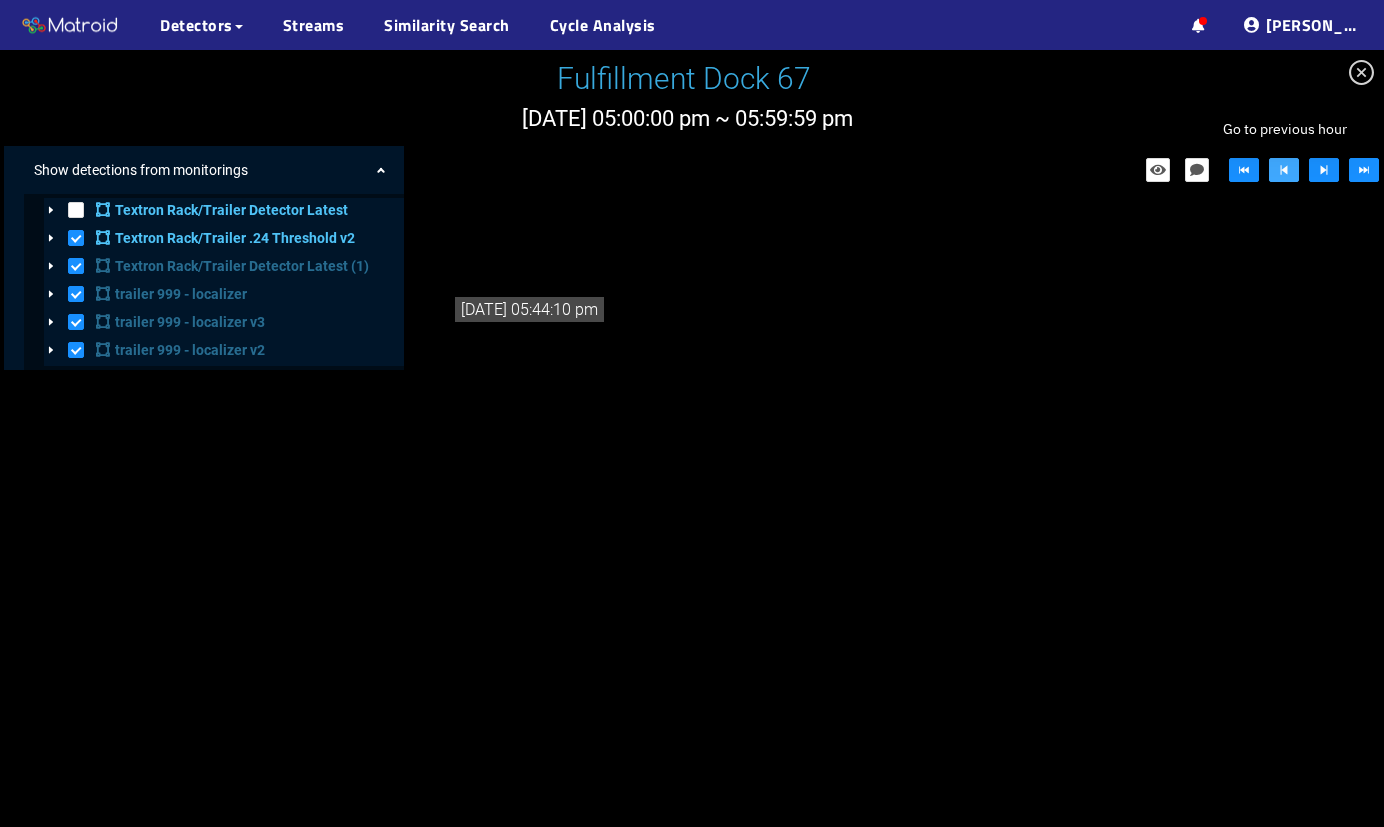 click 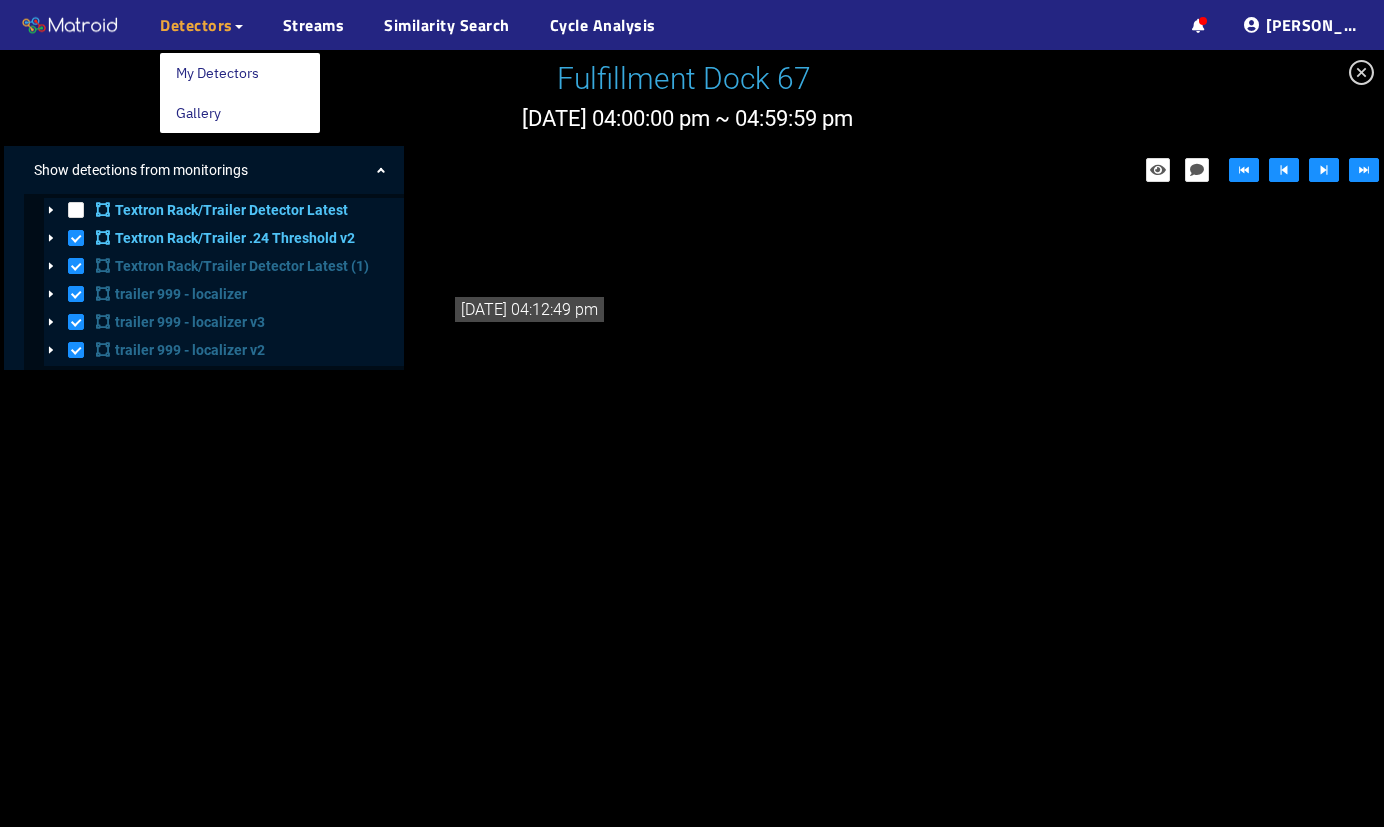 click on "Detectors" at bounding box center (196, 25) 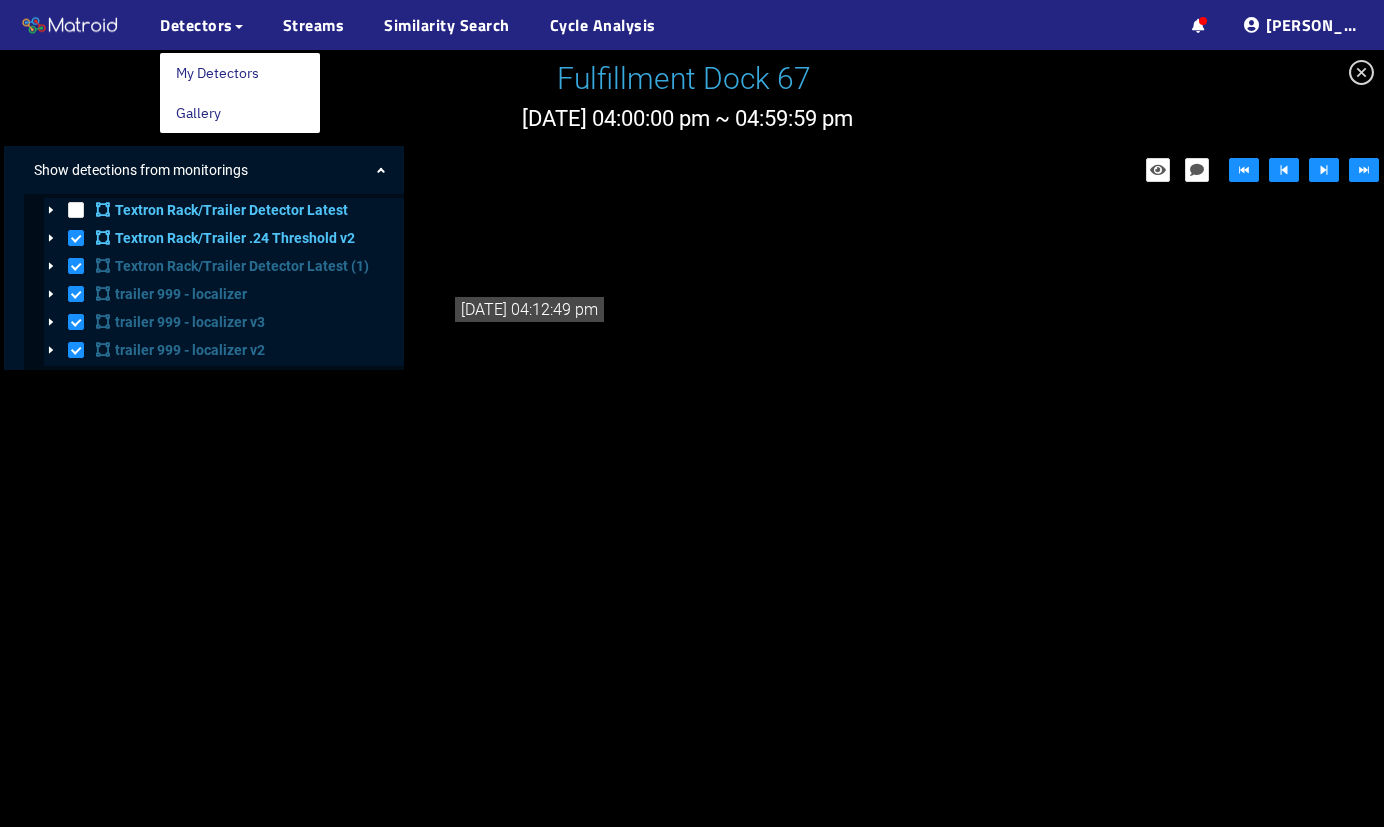 click on "My Detectors" at bounding box center [217, 73] 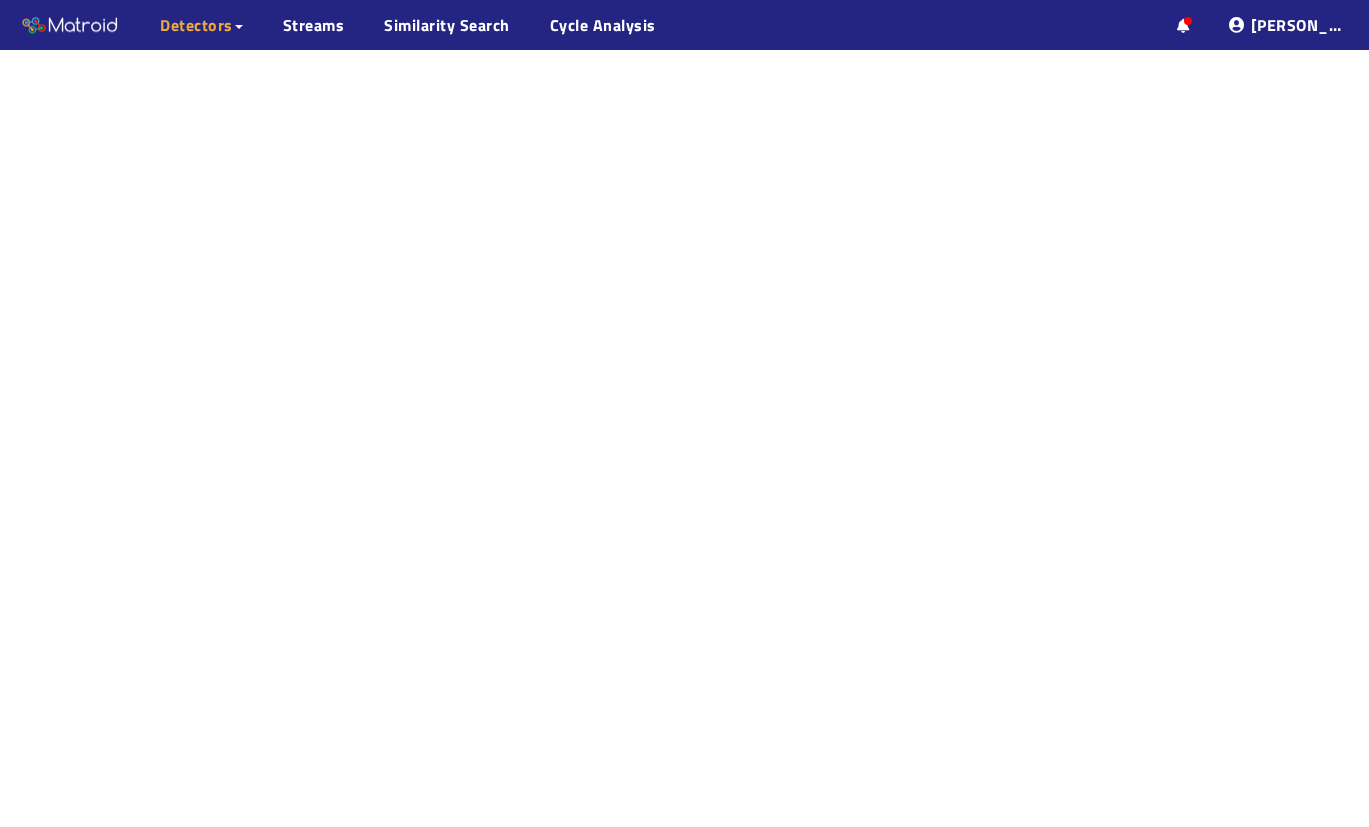 scroll, scrollTop: 0, scrollLeft: 0, axis: both 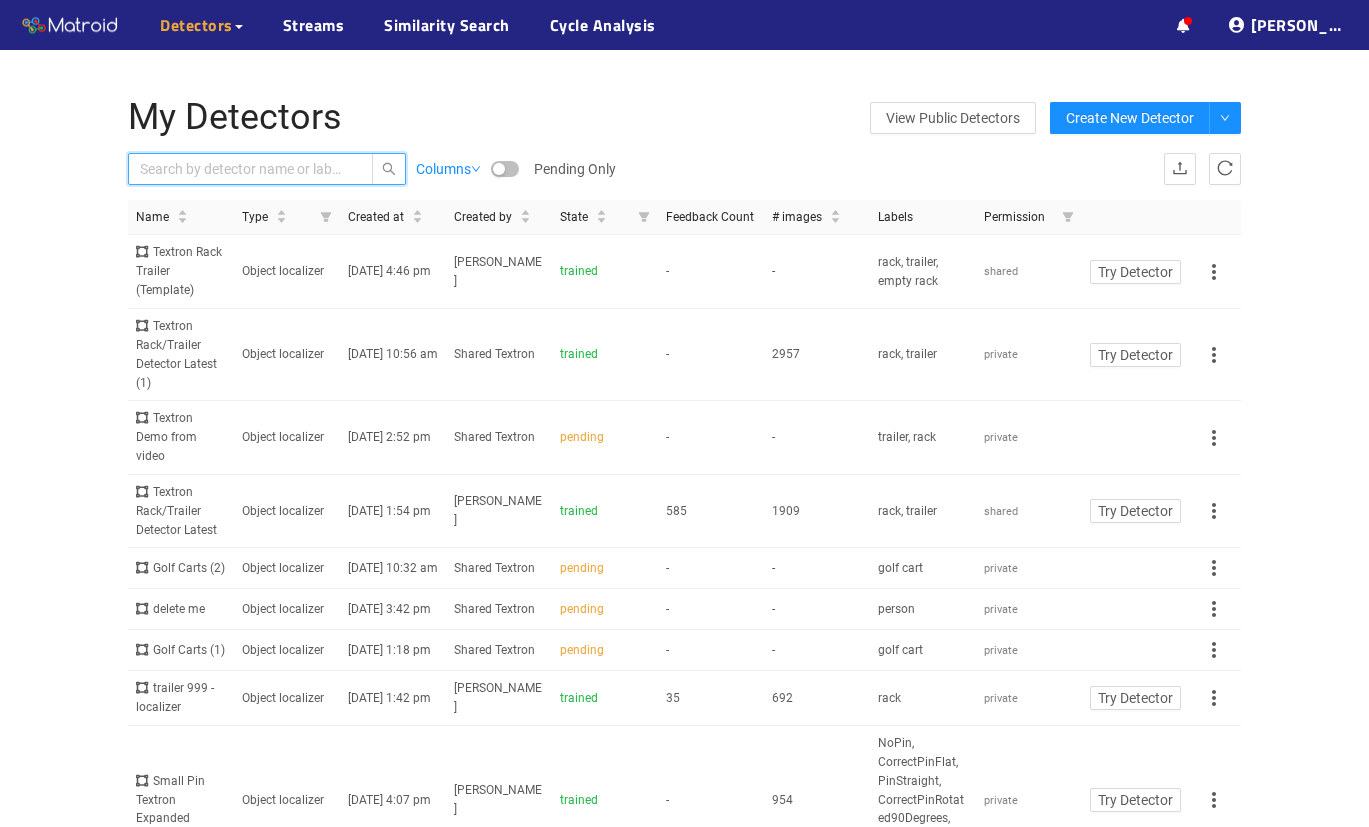 click at bounding box center [241, 169] 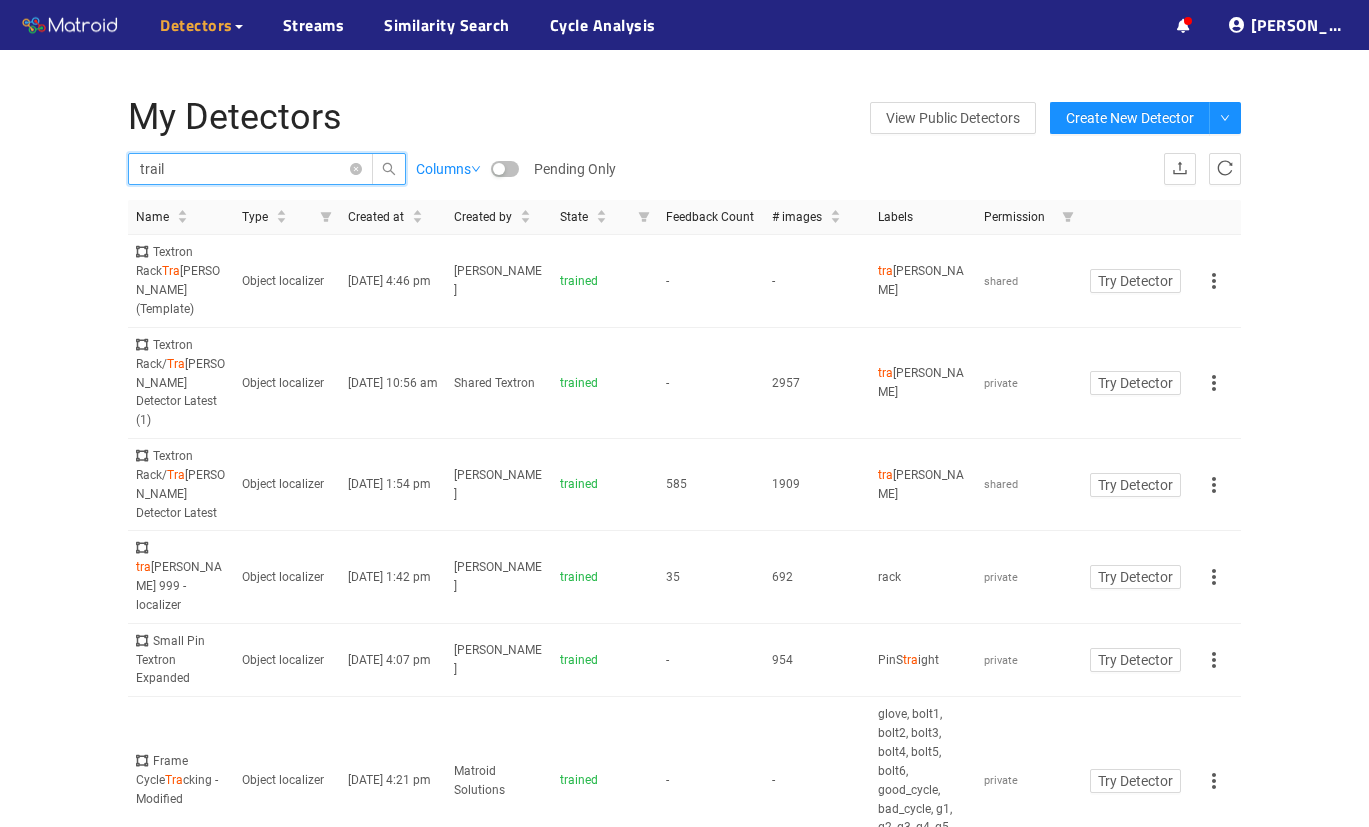 type on "traile" 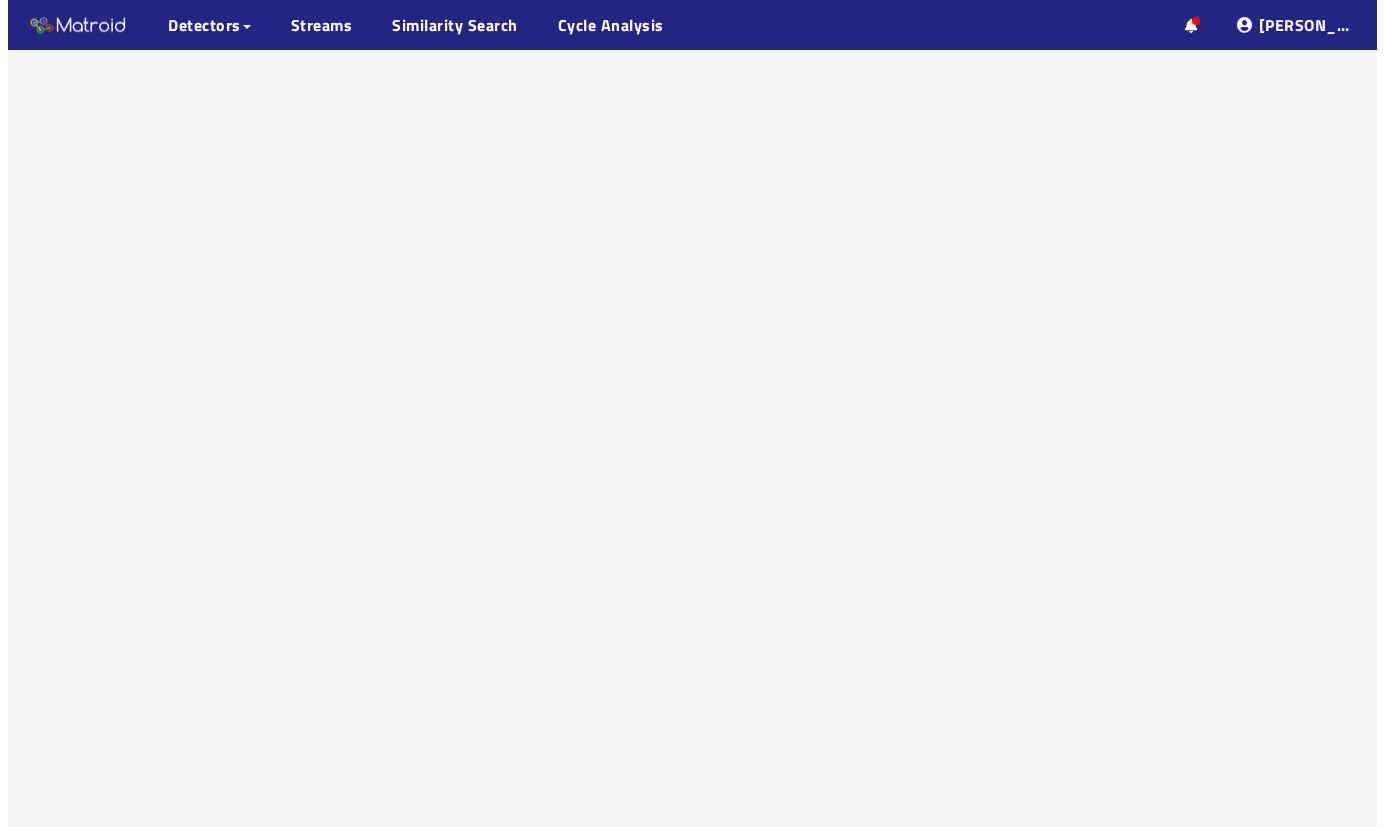 scroll, scrollTop: 126, scrollLeft: 0, axis: vertical 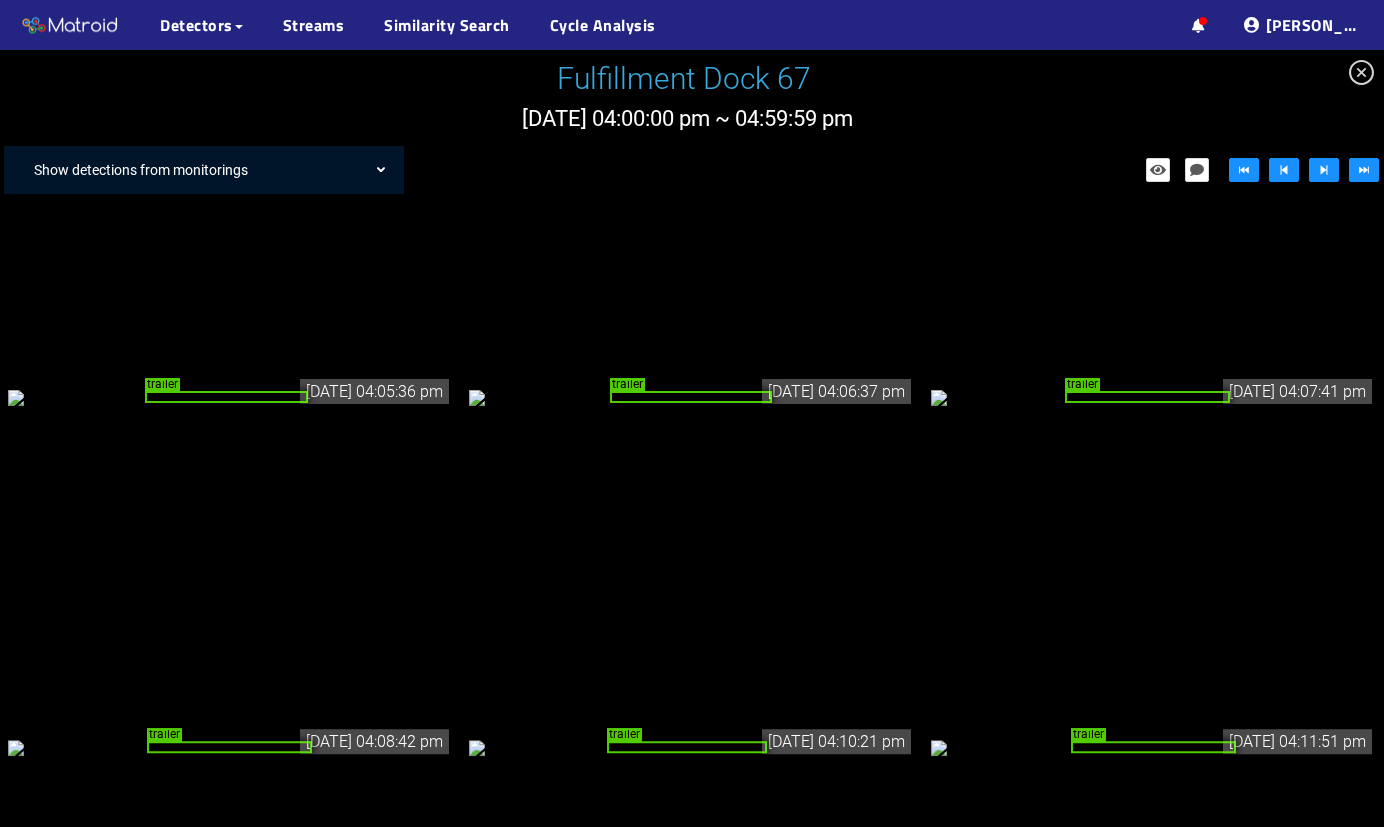 click on "Show detections from monitorings" at bounding box center (214, 170) 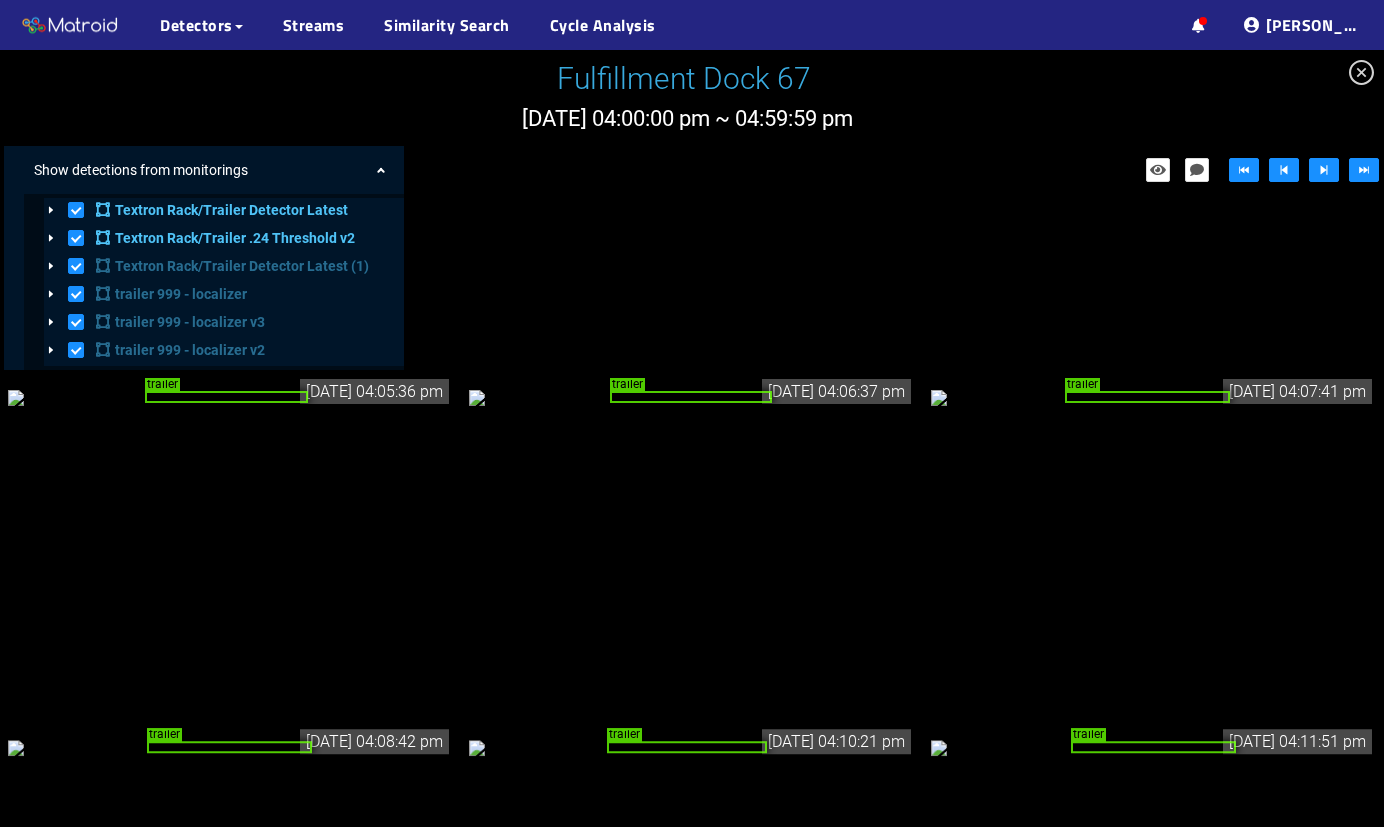 click 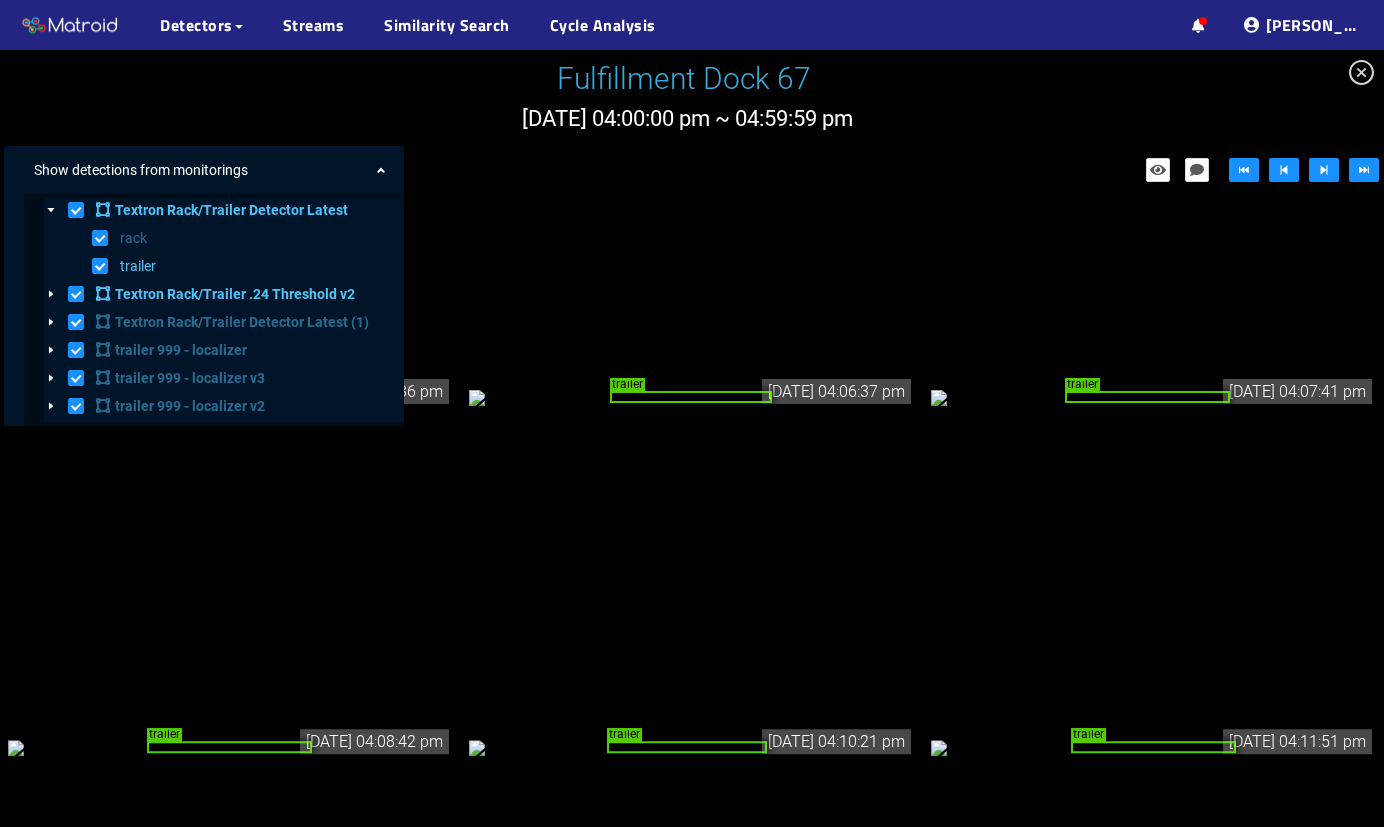 click at bounding box center [56, 294] 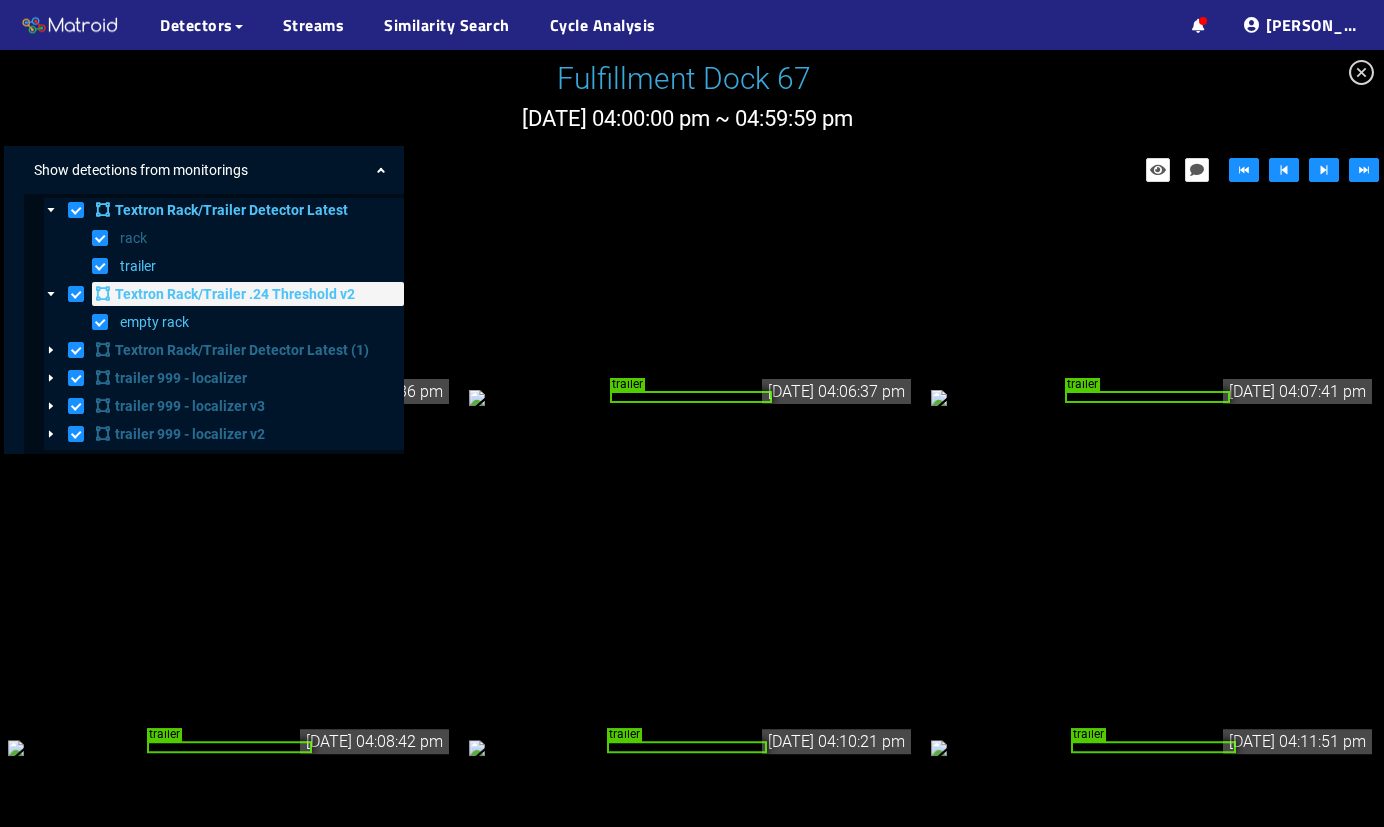 click at bounding box center [105, 294] 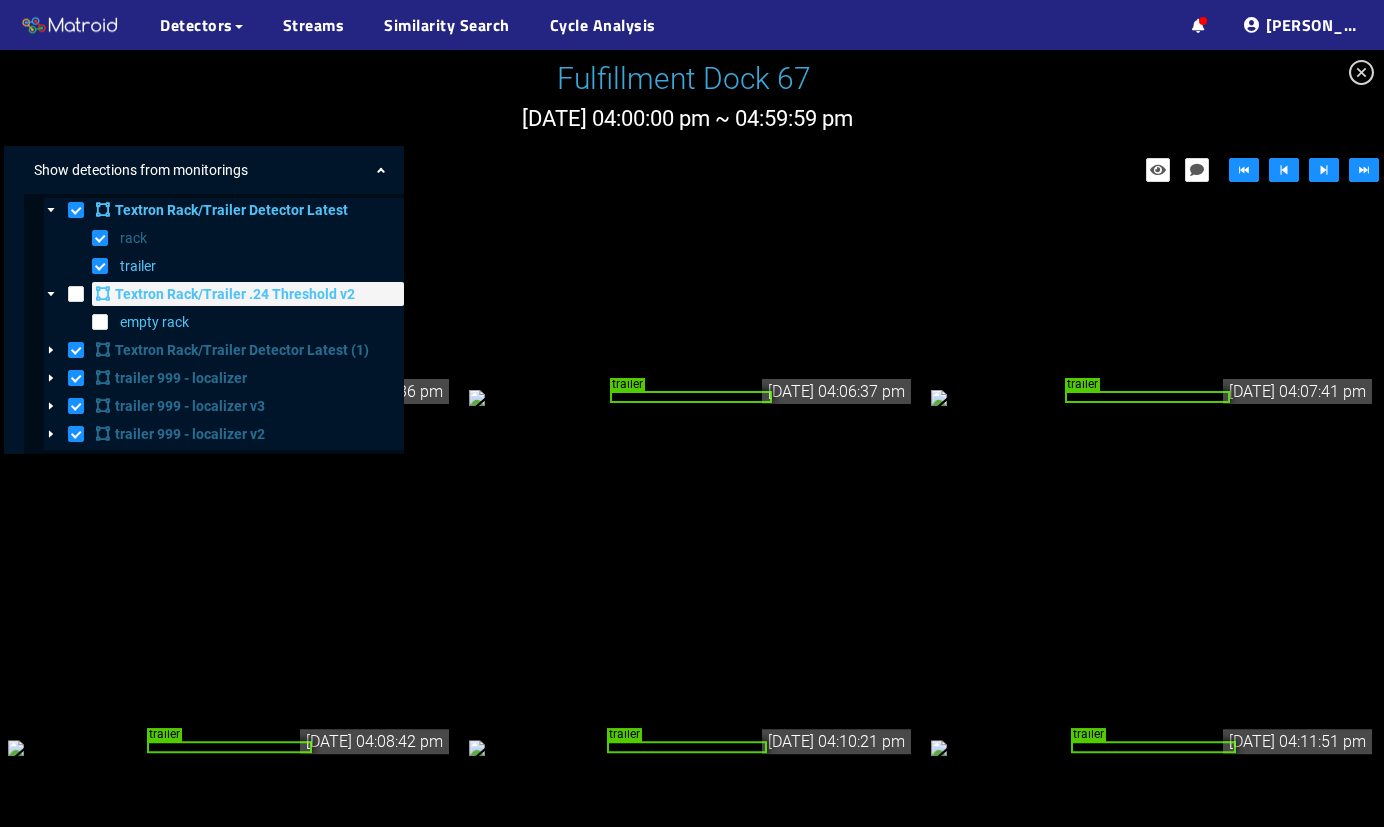 click on "Textron Rack/Trailer .24 Threshold v2" at bounding box center (235, 294) 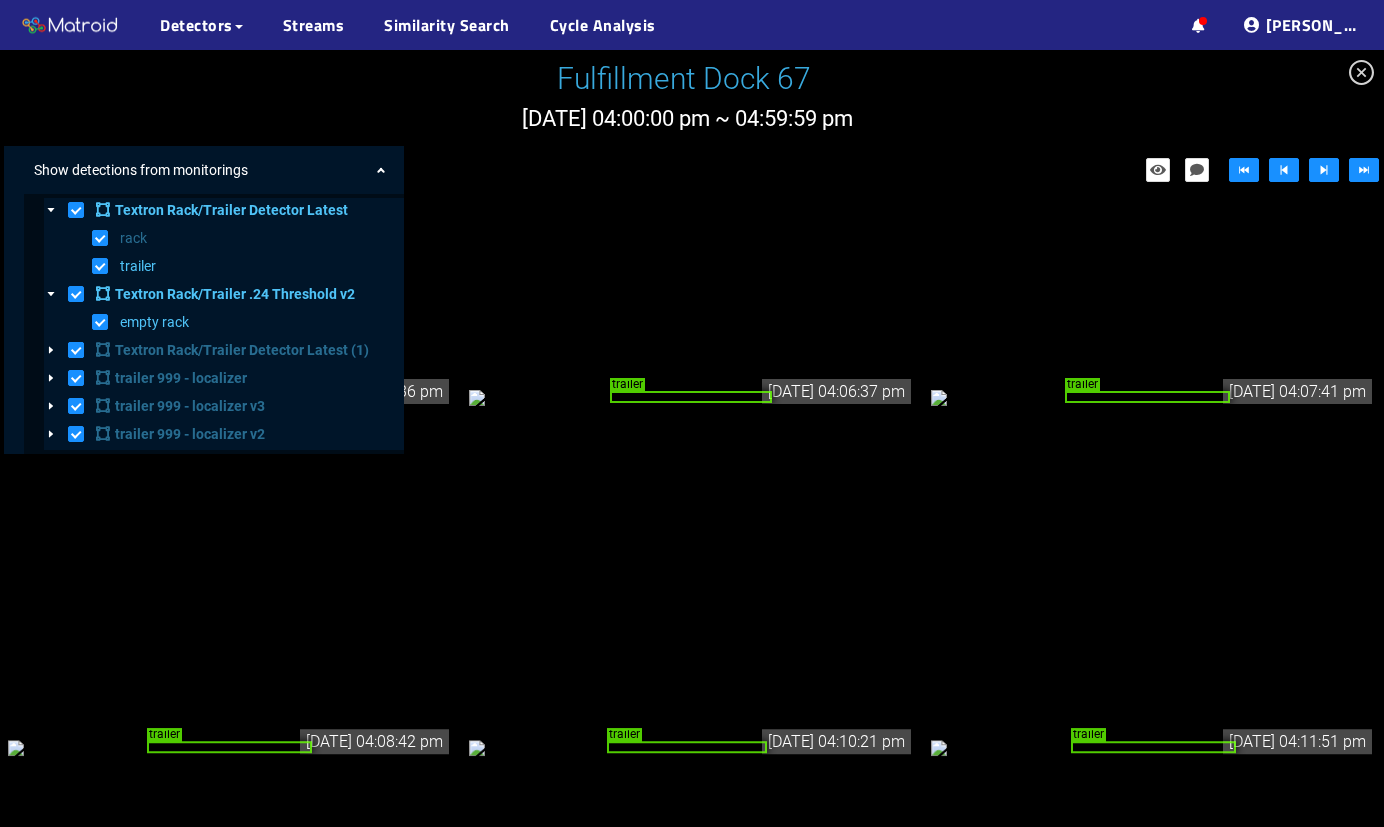 click at bounding box center (76, 350) 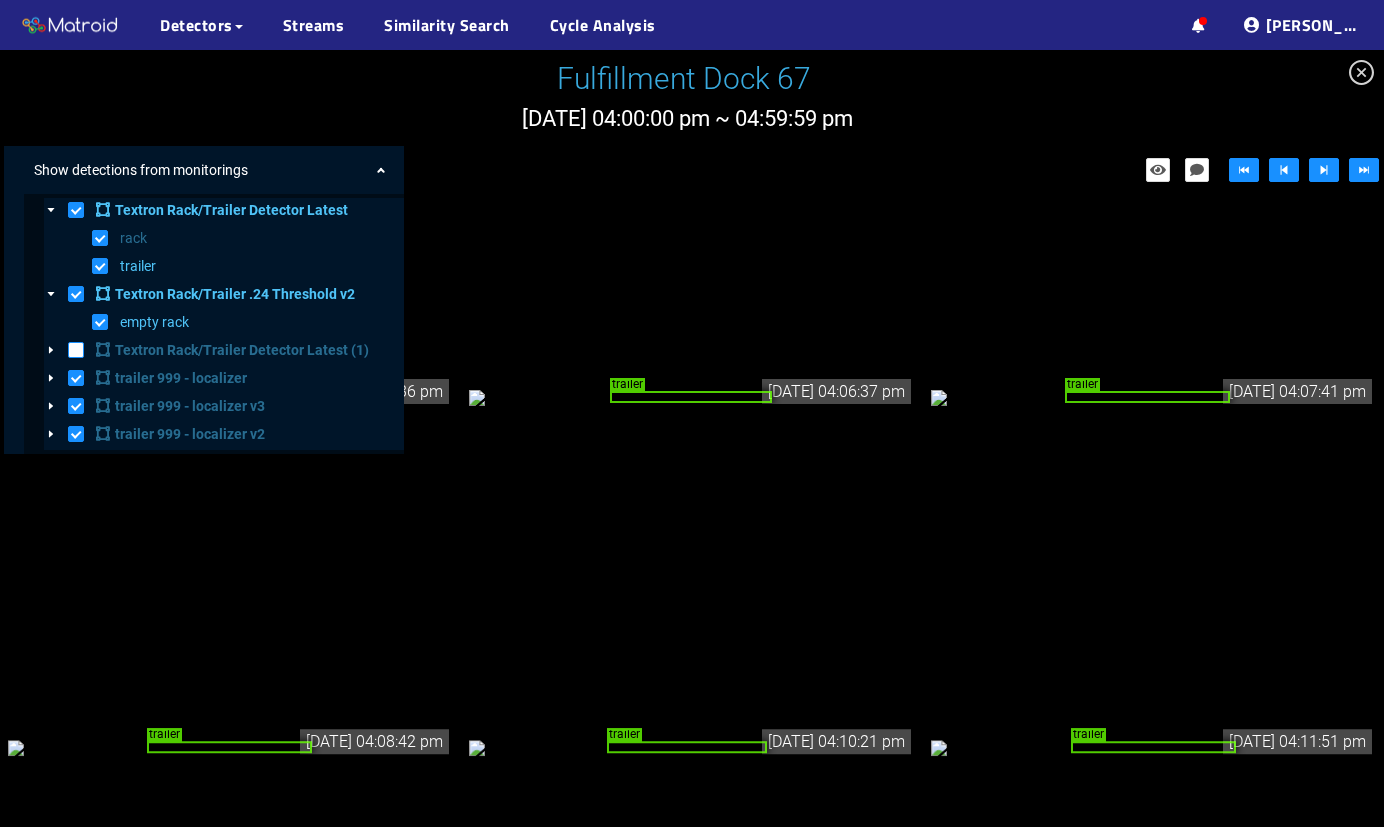 click at bounding box center [76, 350] 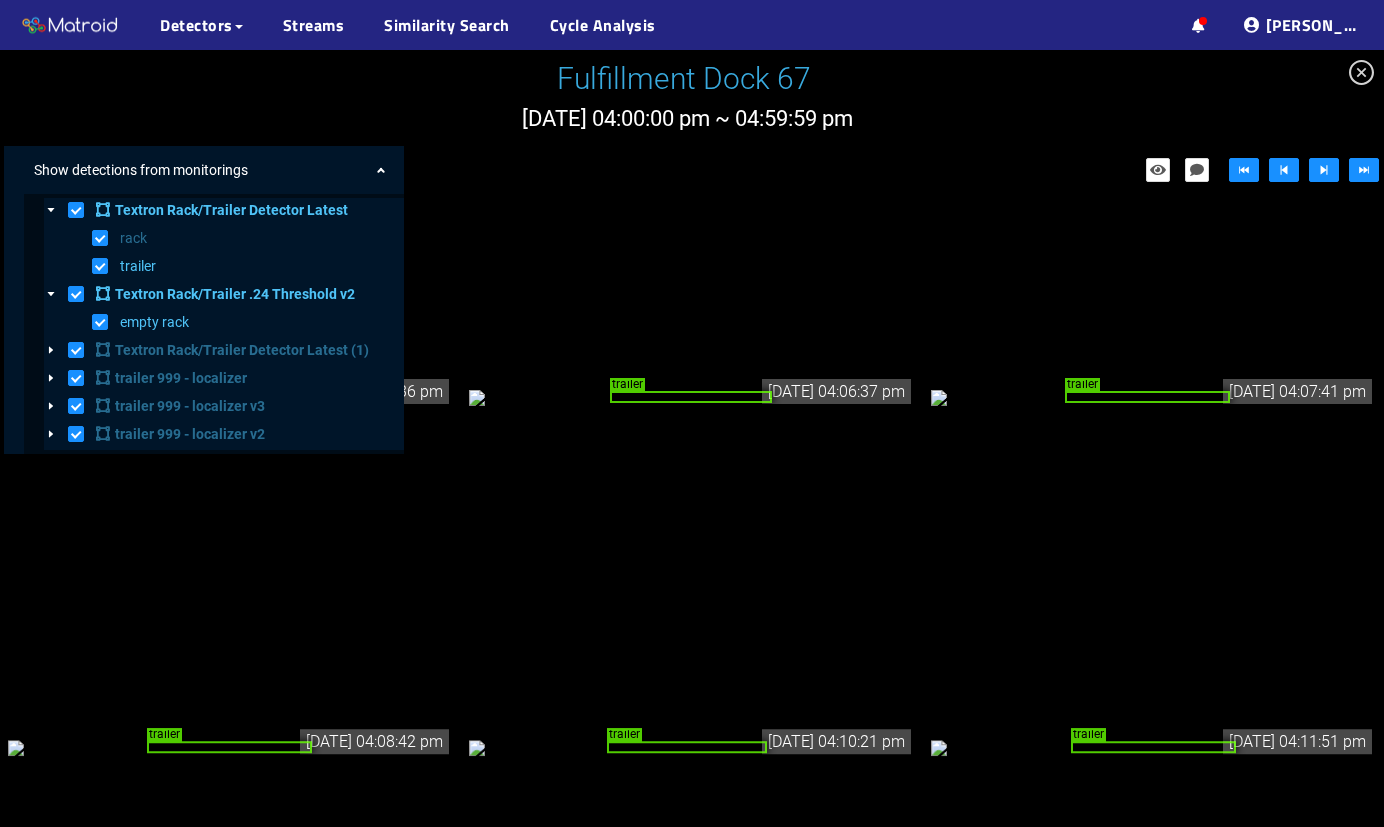 click 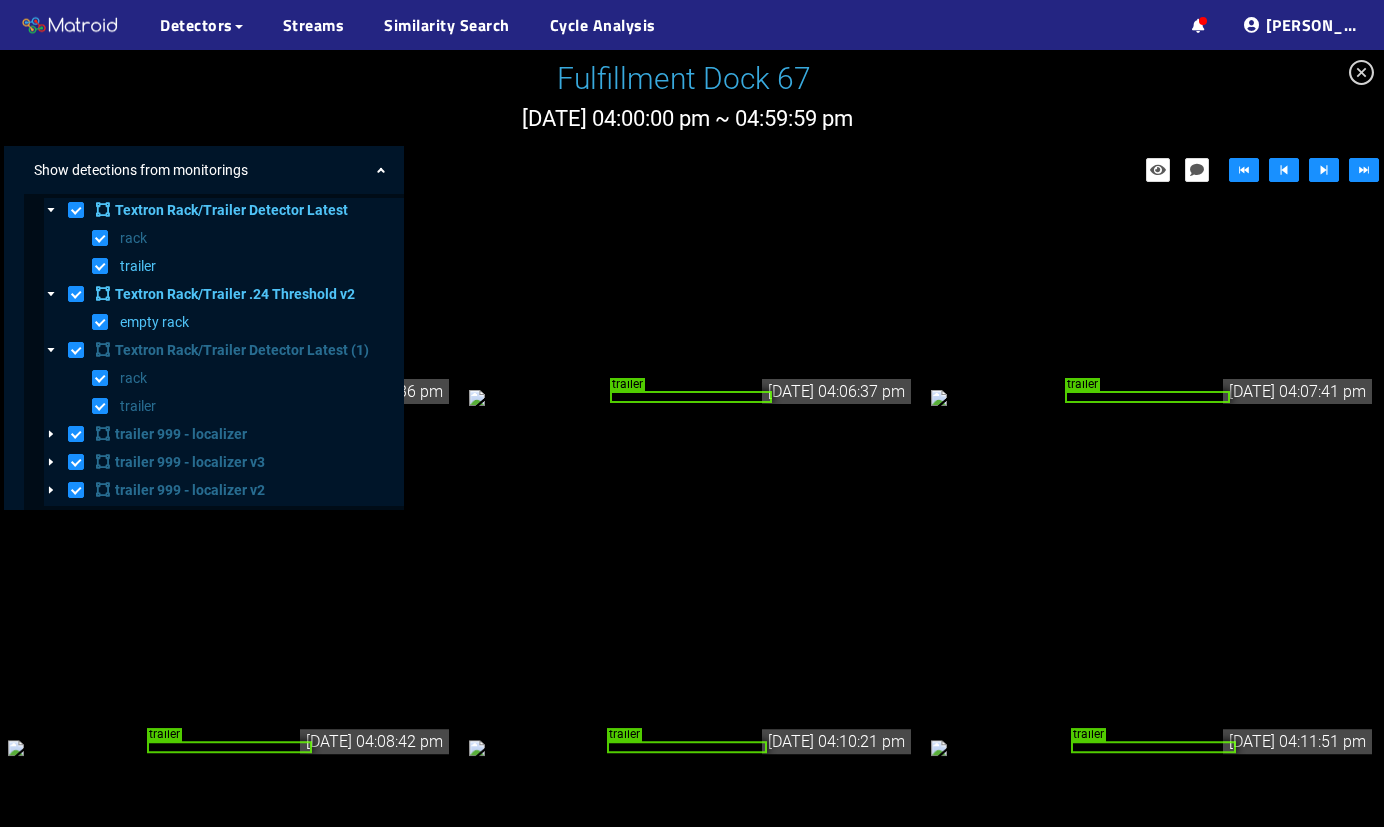 click 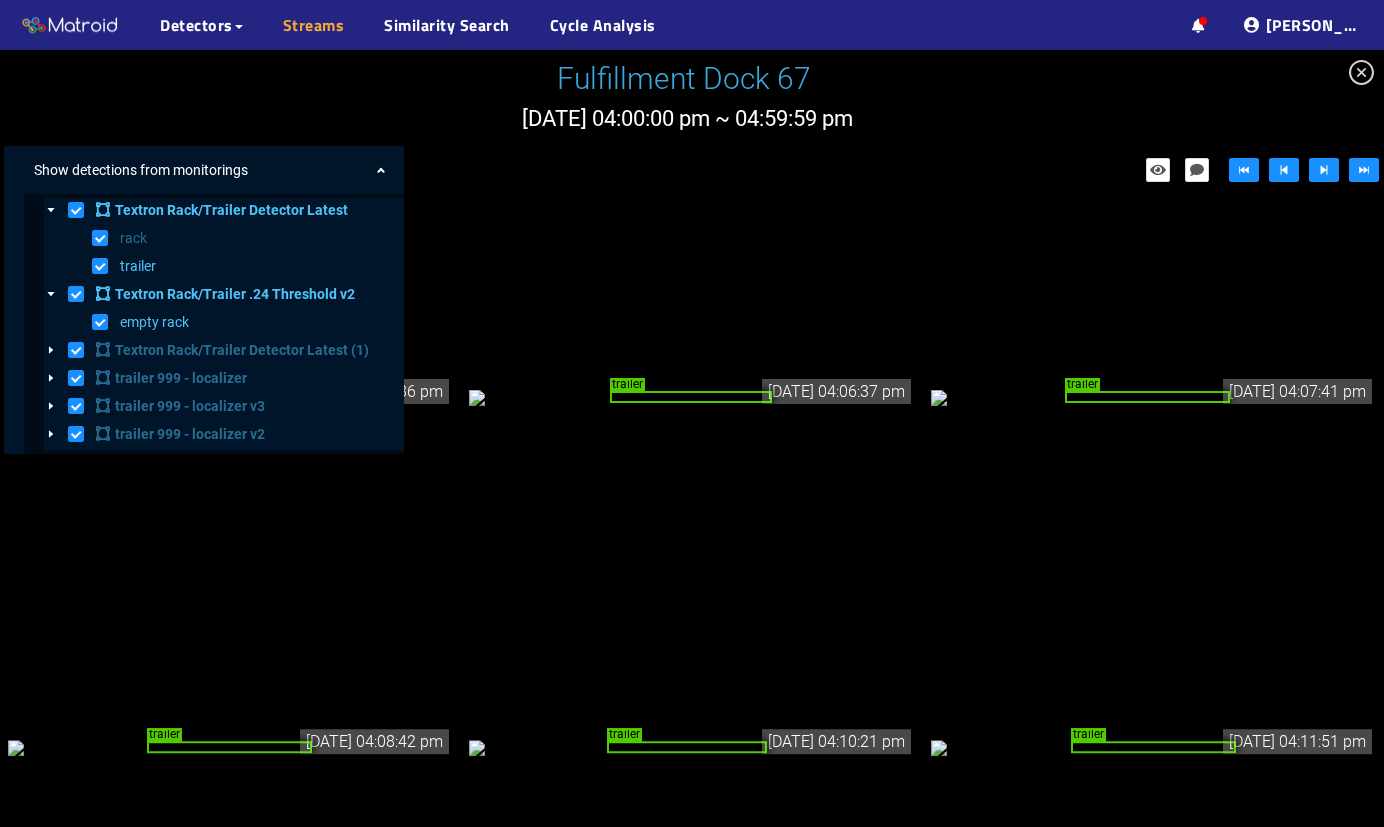 click on "Streams" at bounding box center (314, 25) 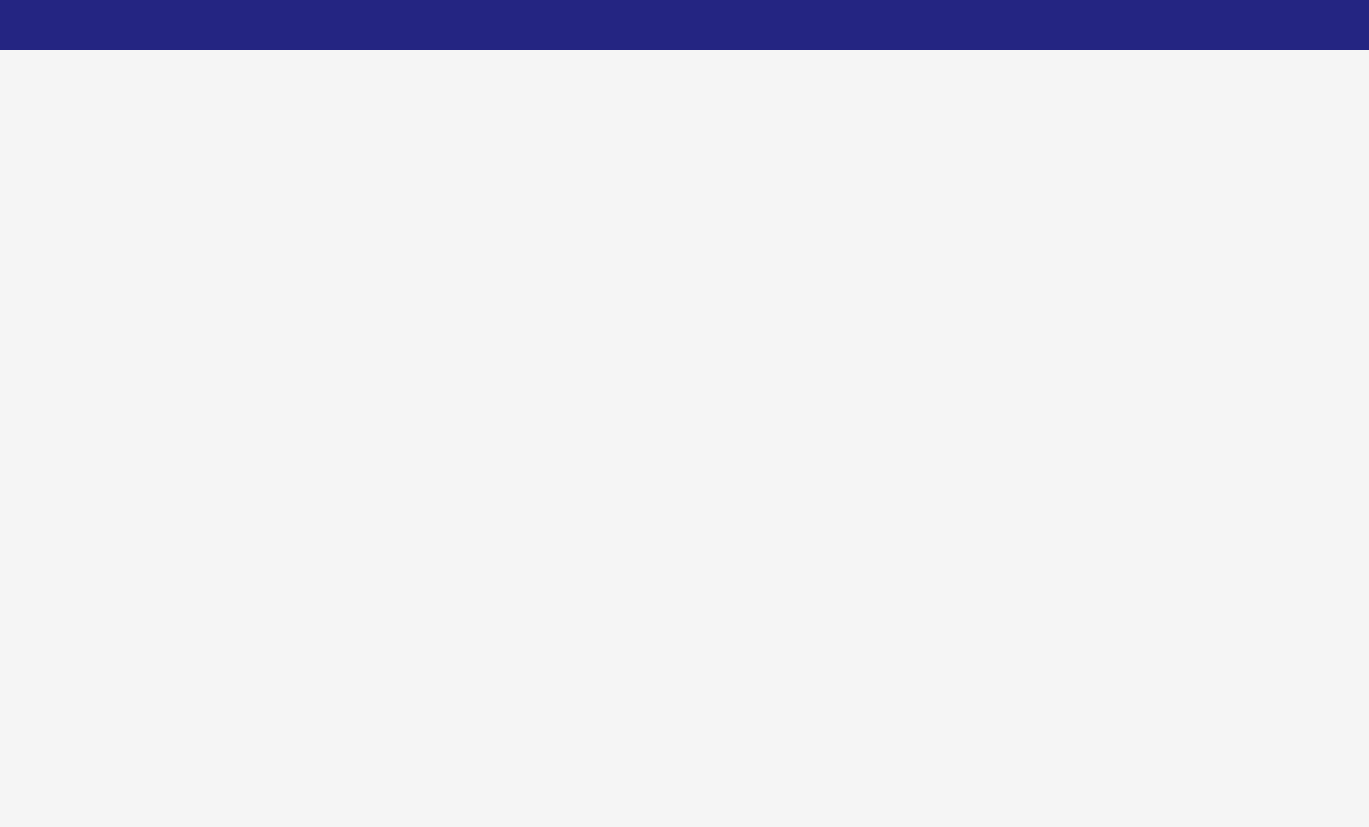 scroll, scrollTop: 0, scrollLeft: 0, axis: both 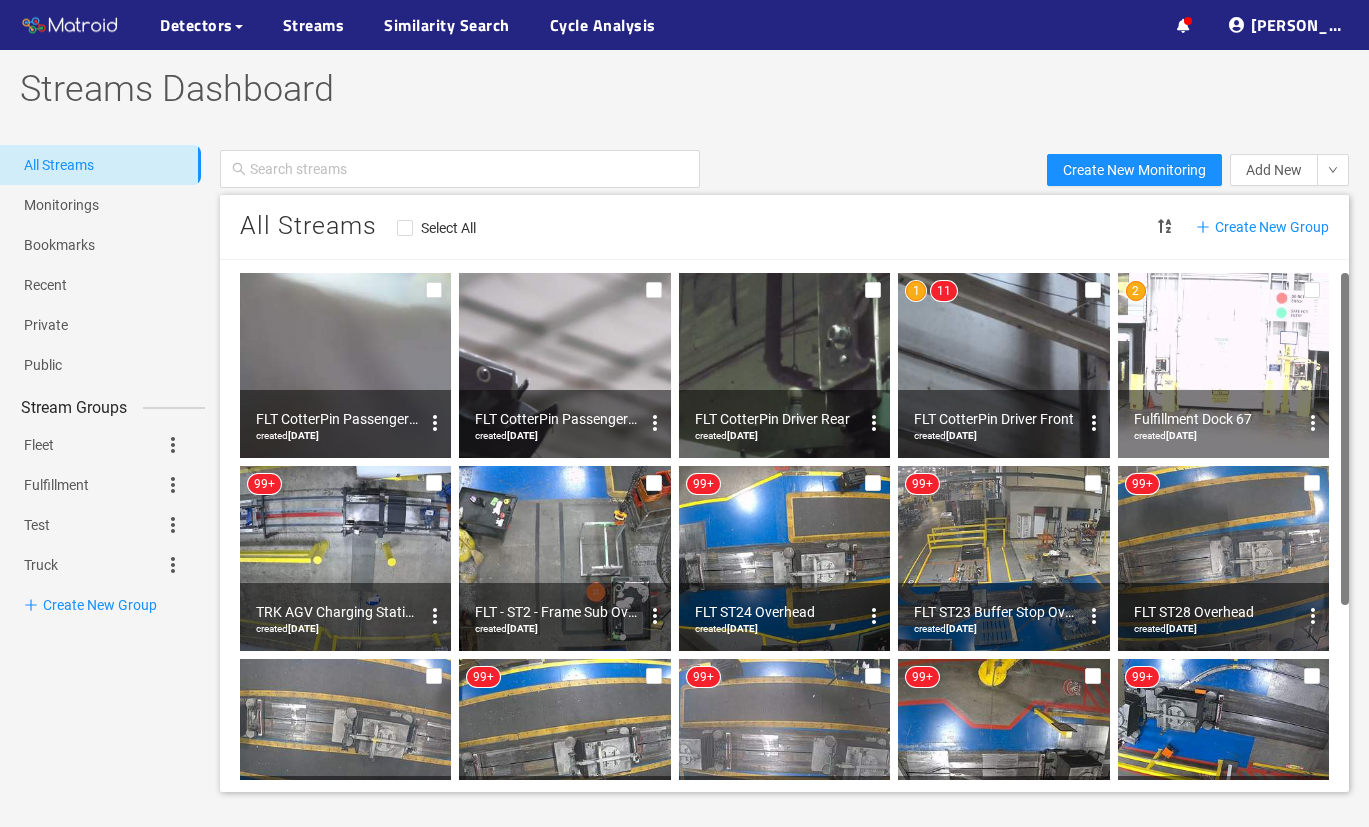 click at bounding box center [1223, 365] 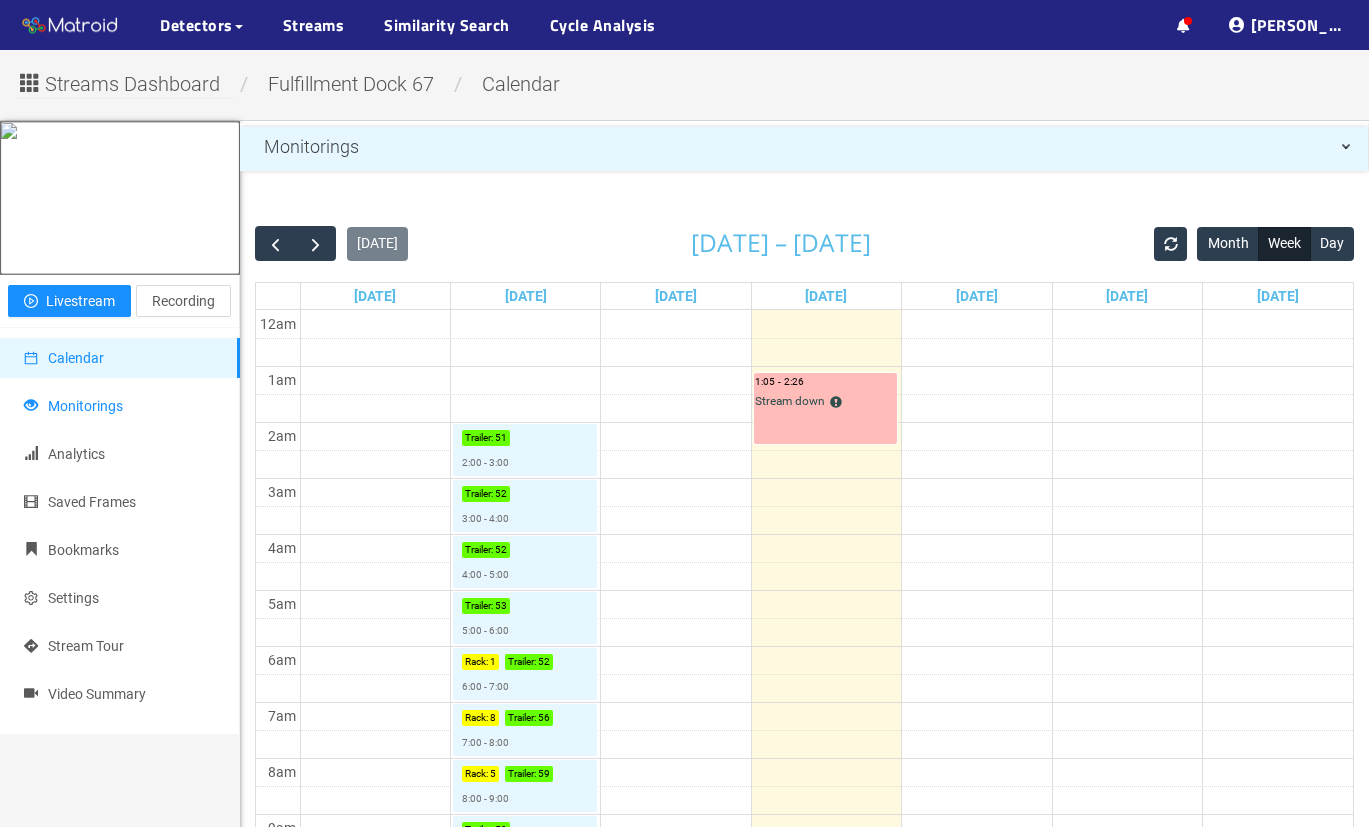 click on "Monitorings" at bounding box center (85, 406) 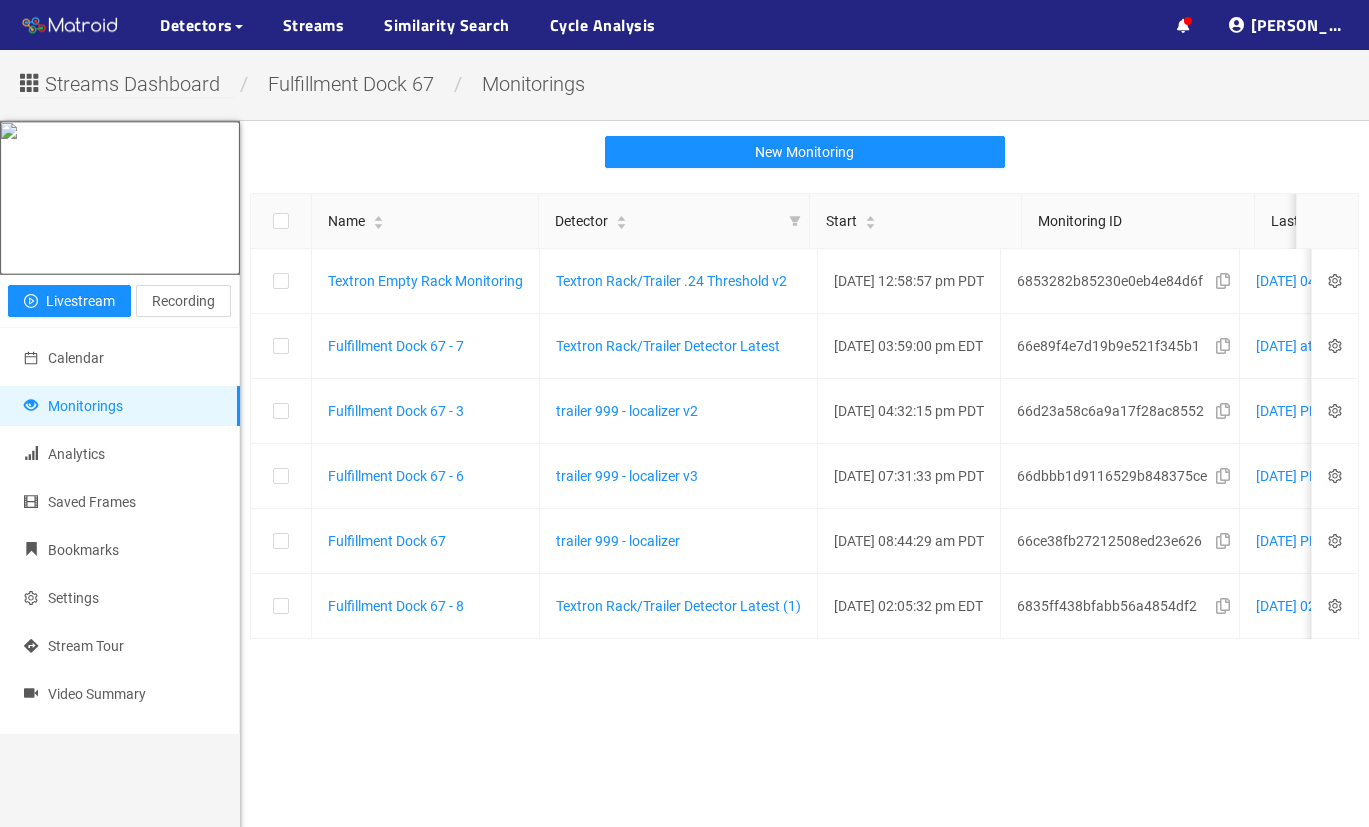 scroll, scrollTop: 0, scrollLeft: 160, axis: horizontal 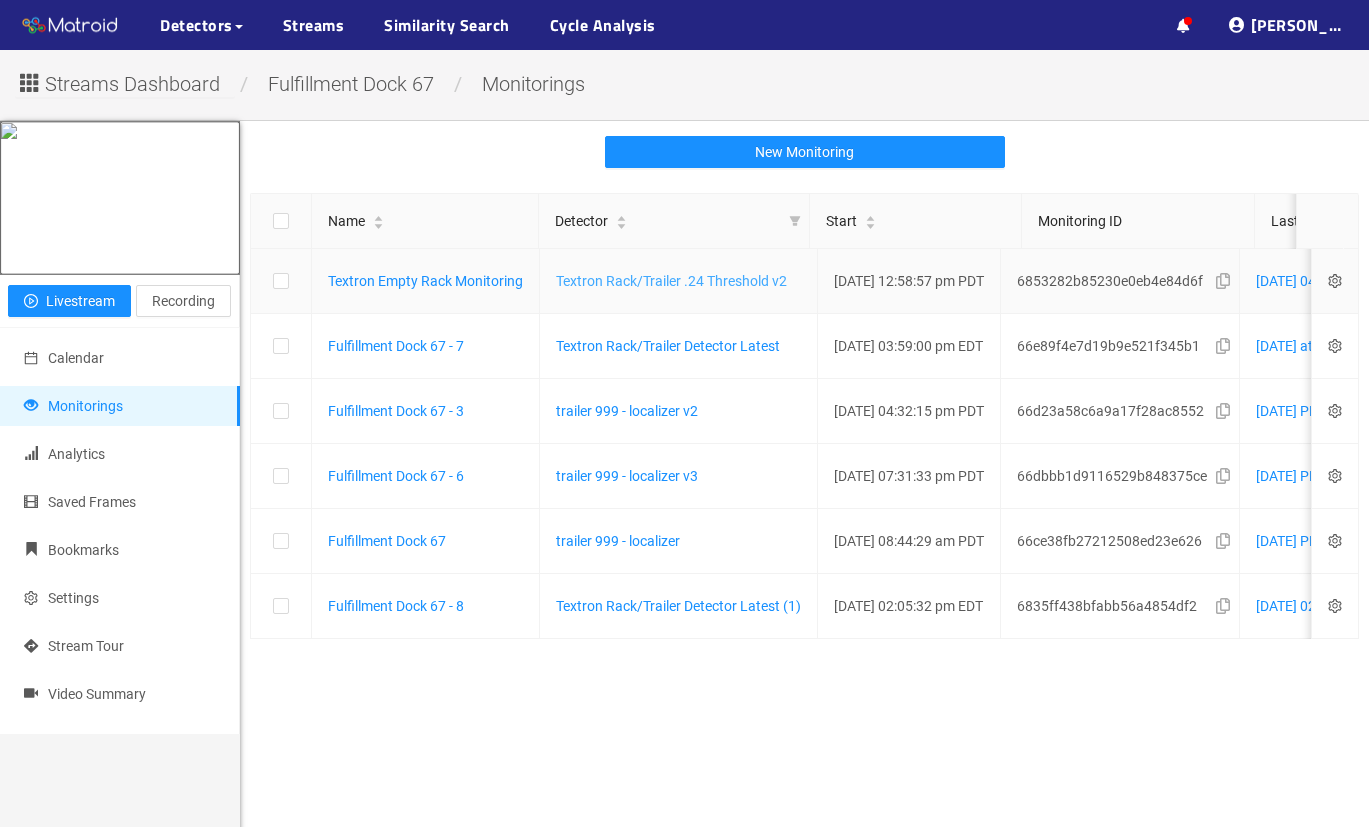 click on "Textron Rack/Trailer .24 Threshold v2" at bounding box center (671, 281) 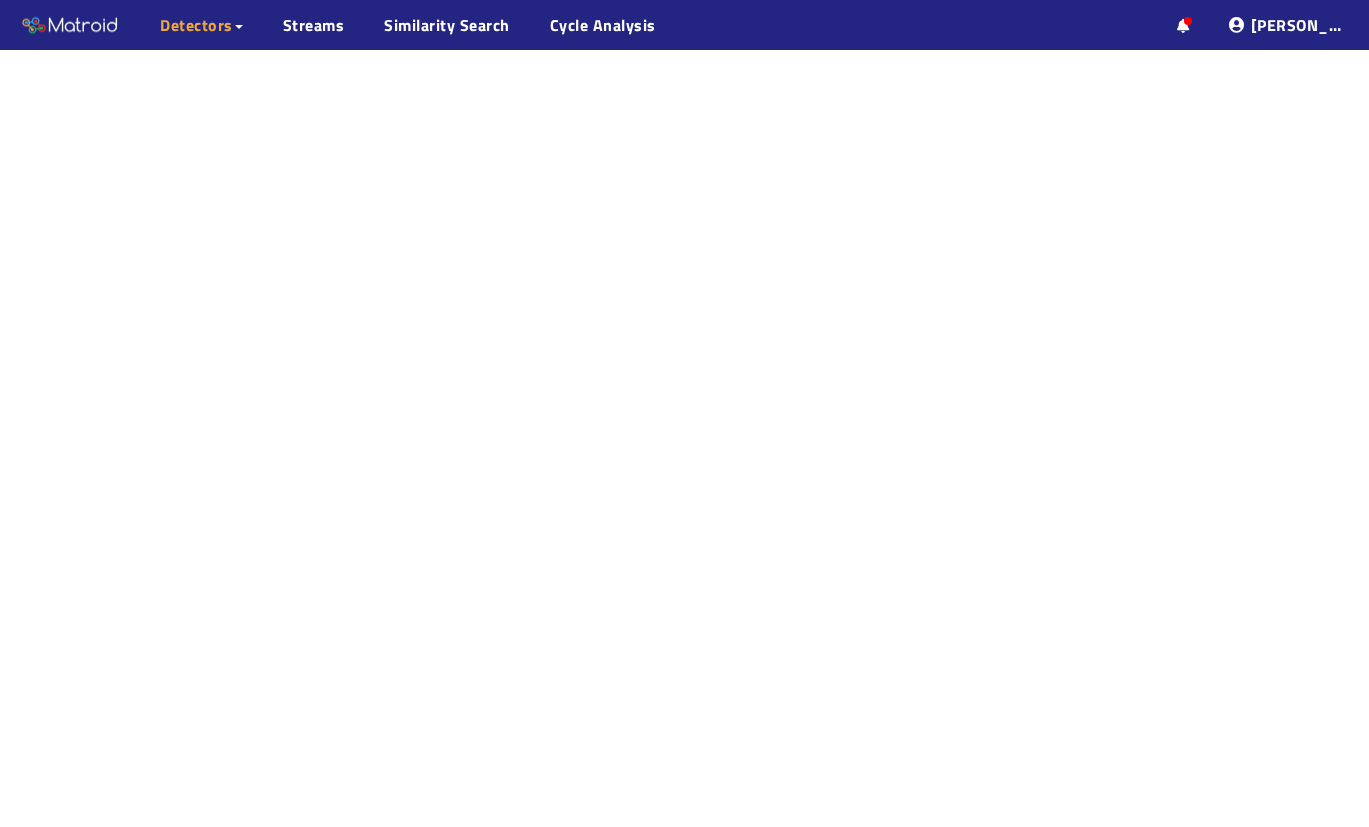 scroll, scrollTop: 0, scrollLeft: 0, axis: both 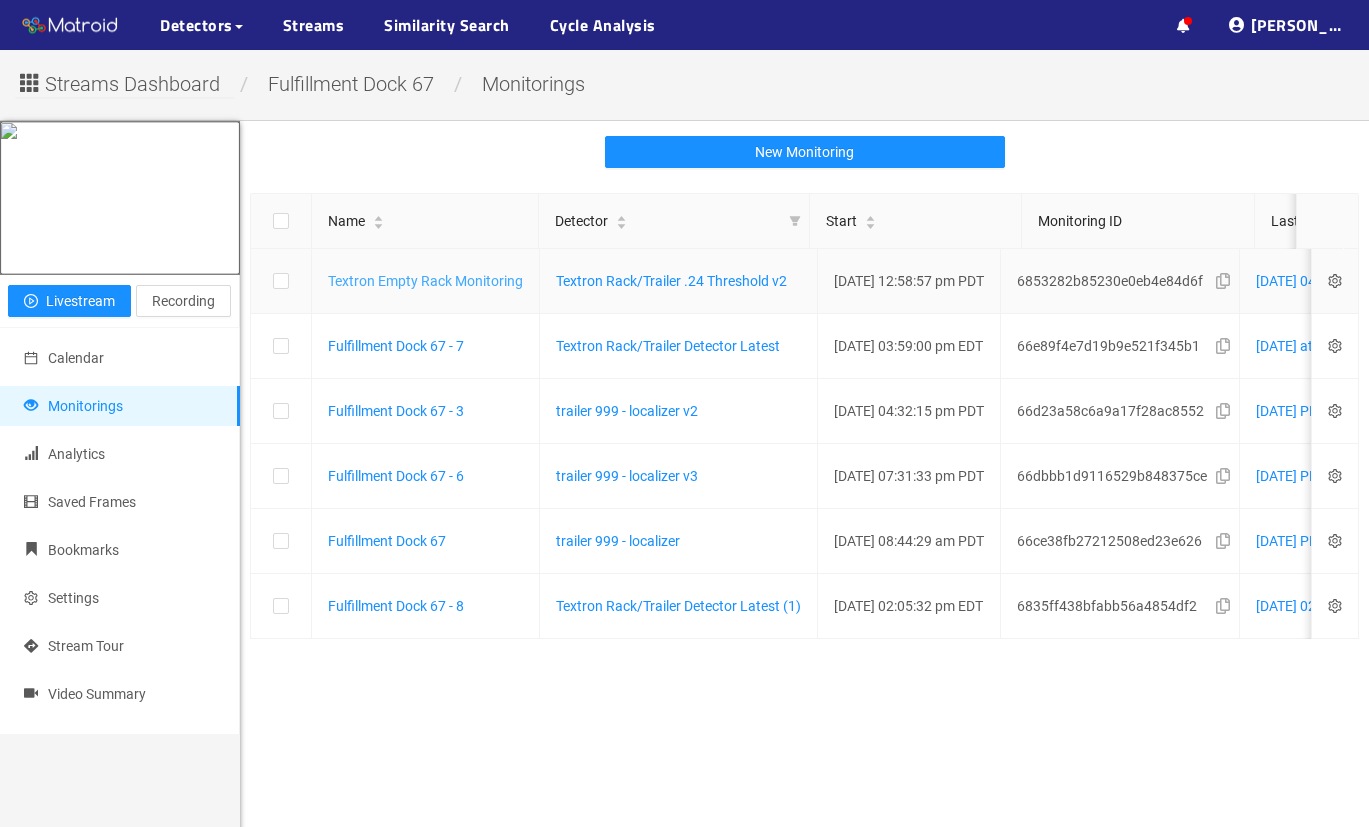 click on "Textron Empty Rack Monitoring" at bounding box center (425, 281) 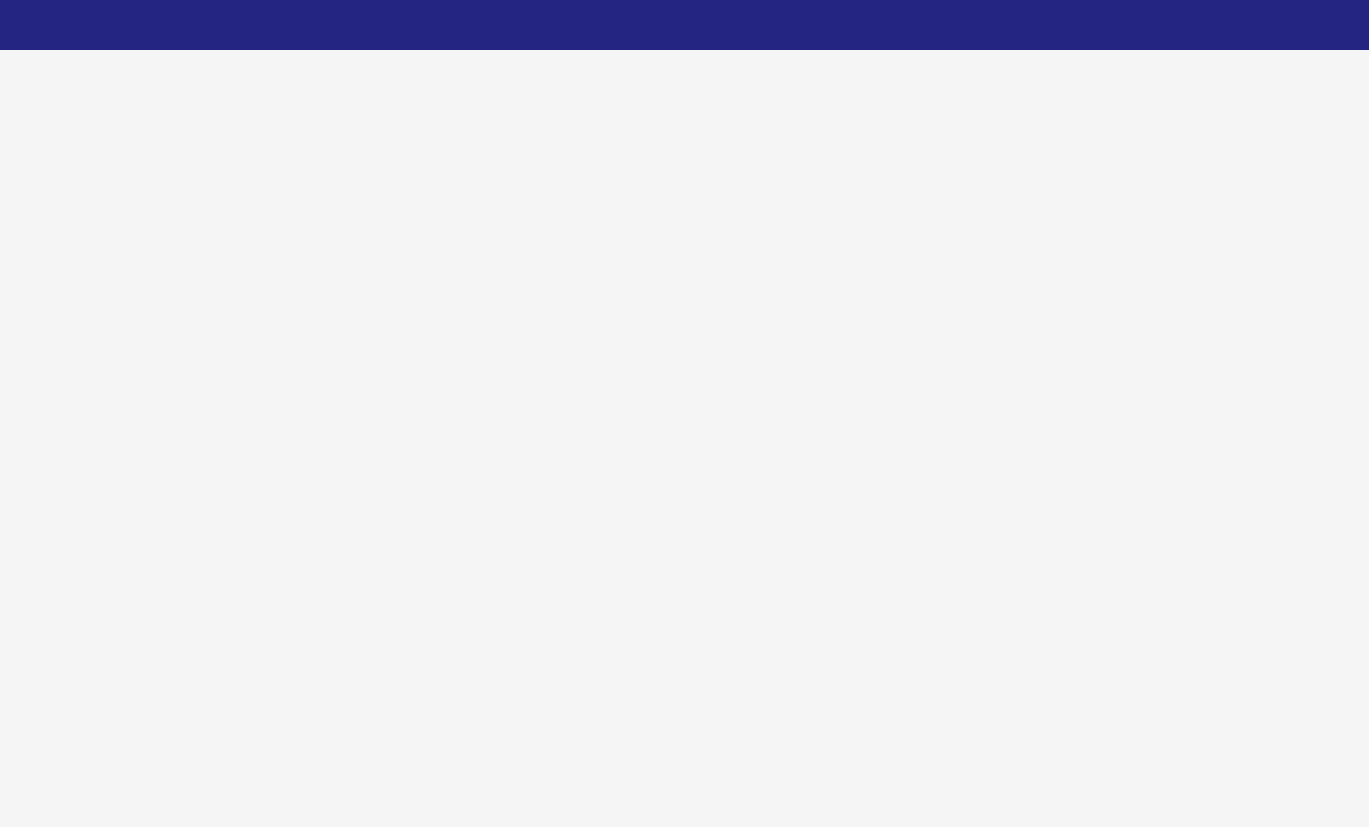 scroll, scrollTop: 0, scrollLeft: 0, axis: both 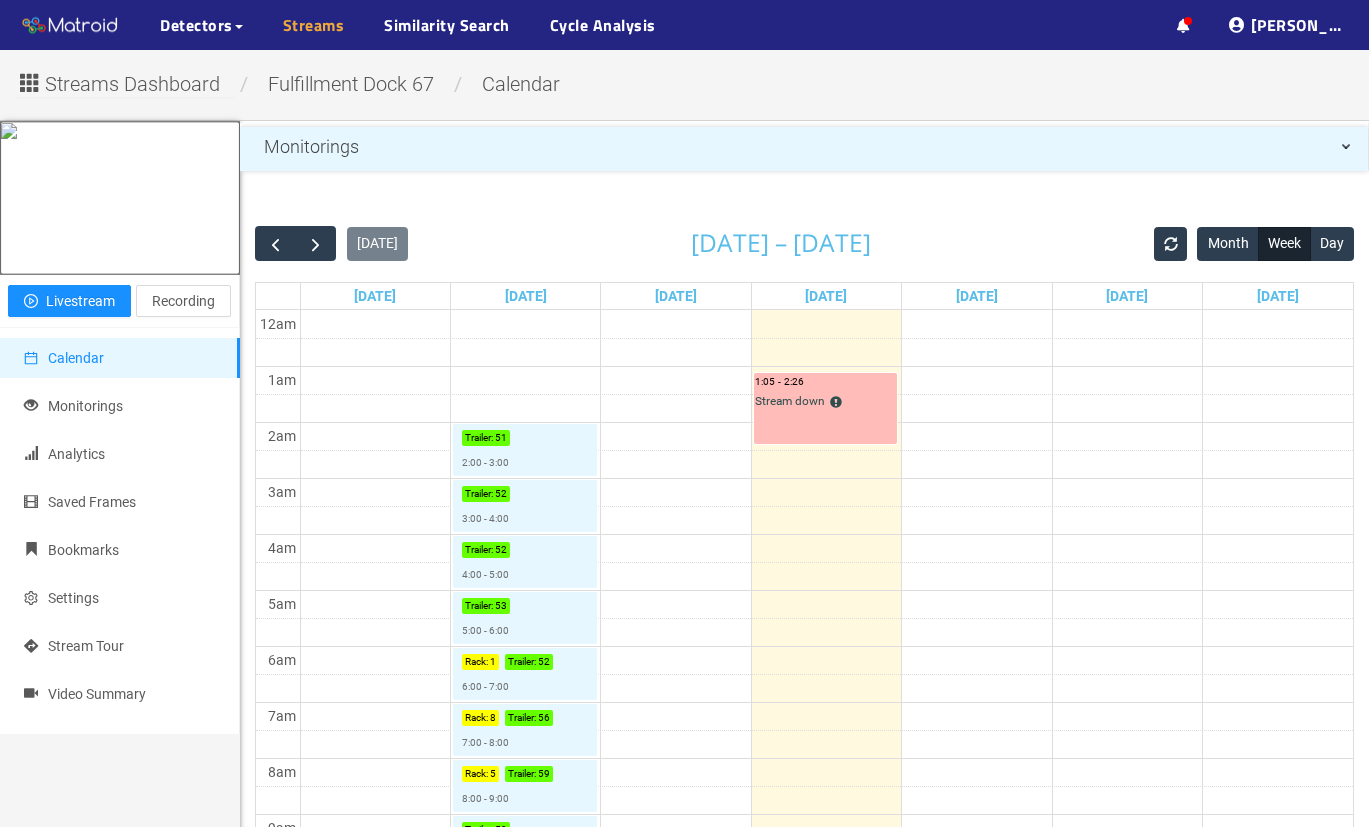 click on "Streams" at bounding box center [314, 25] 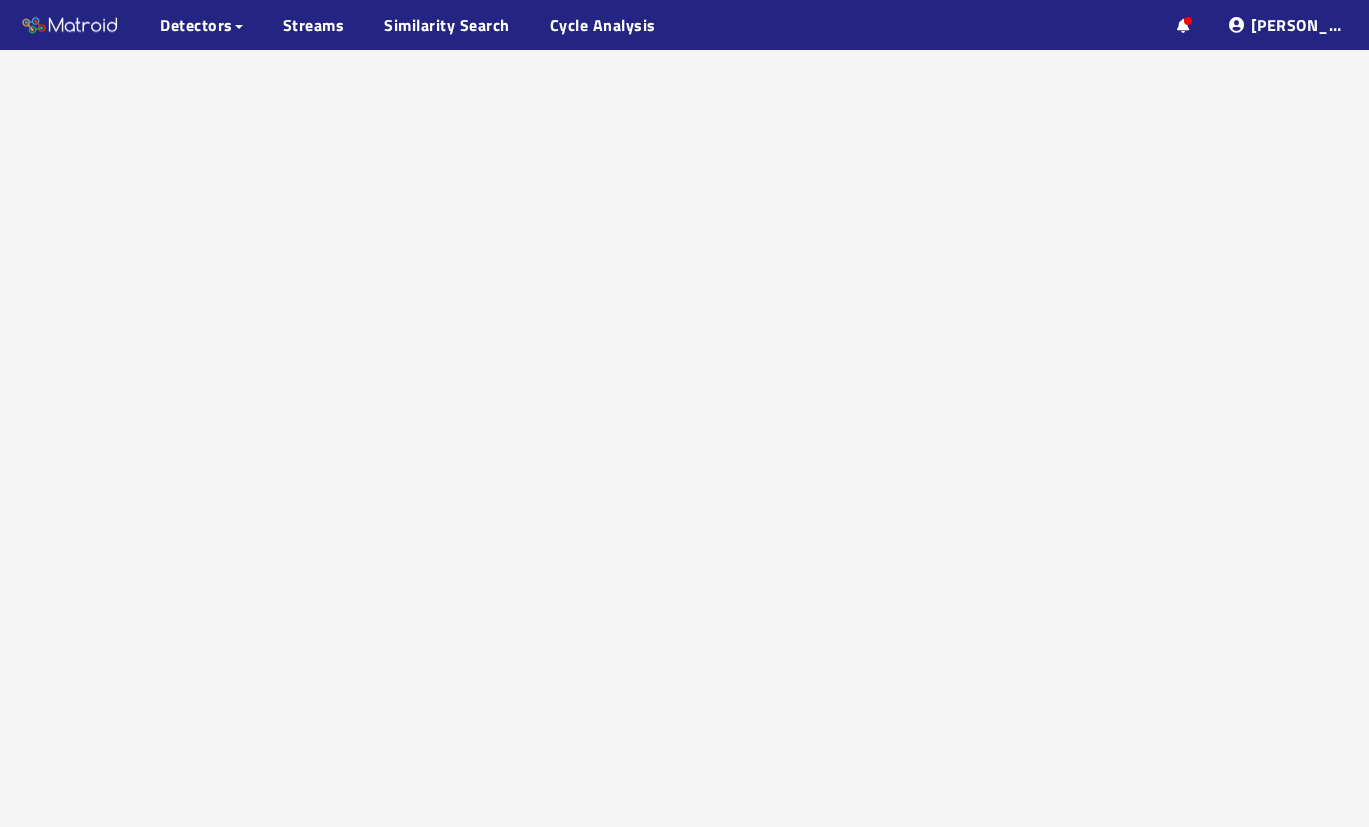 scroll, scrollTop: 0, scrollLeft: 0, axis: both 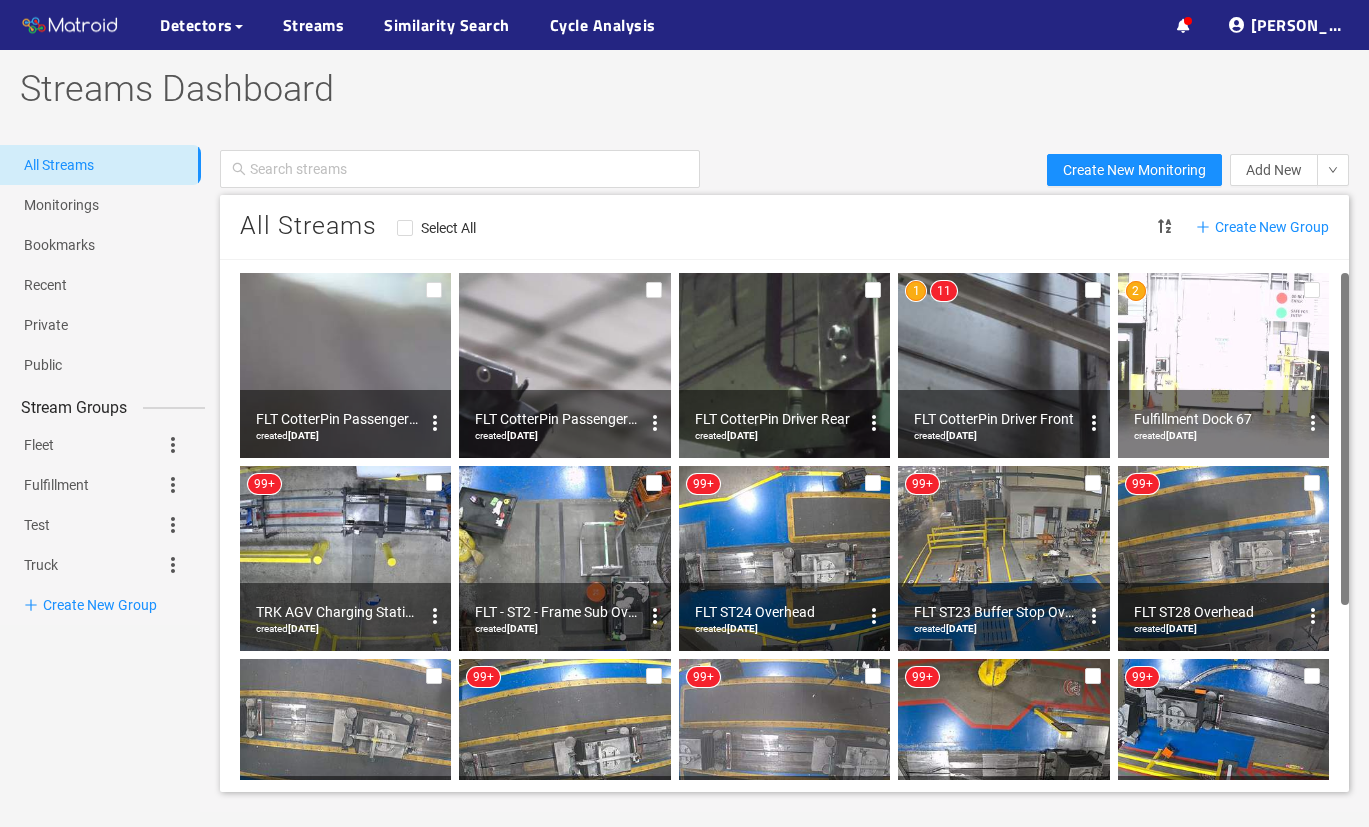 click at bounding box center (345, 365) 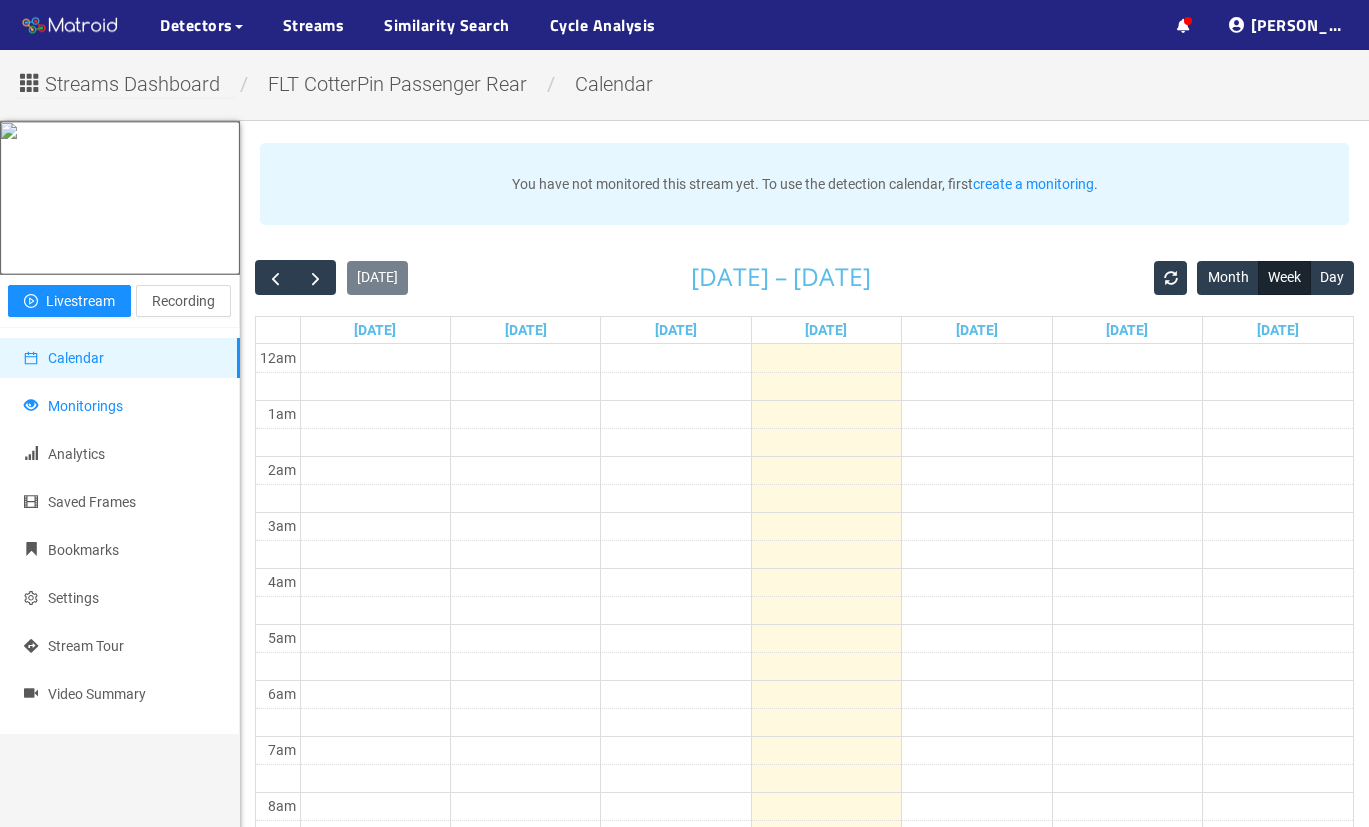 click on "Monitorings" at bounding box center (120, 406) 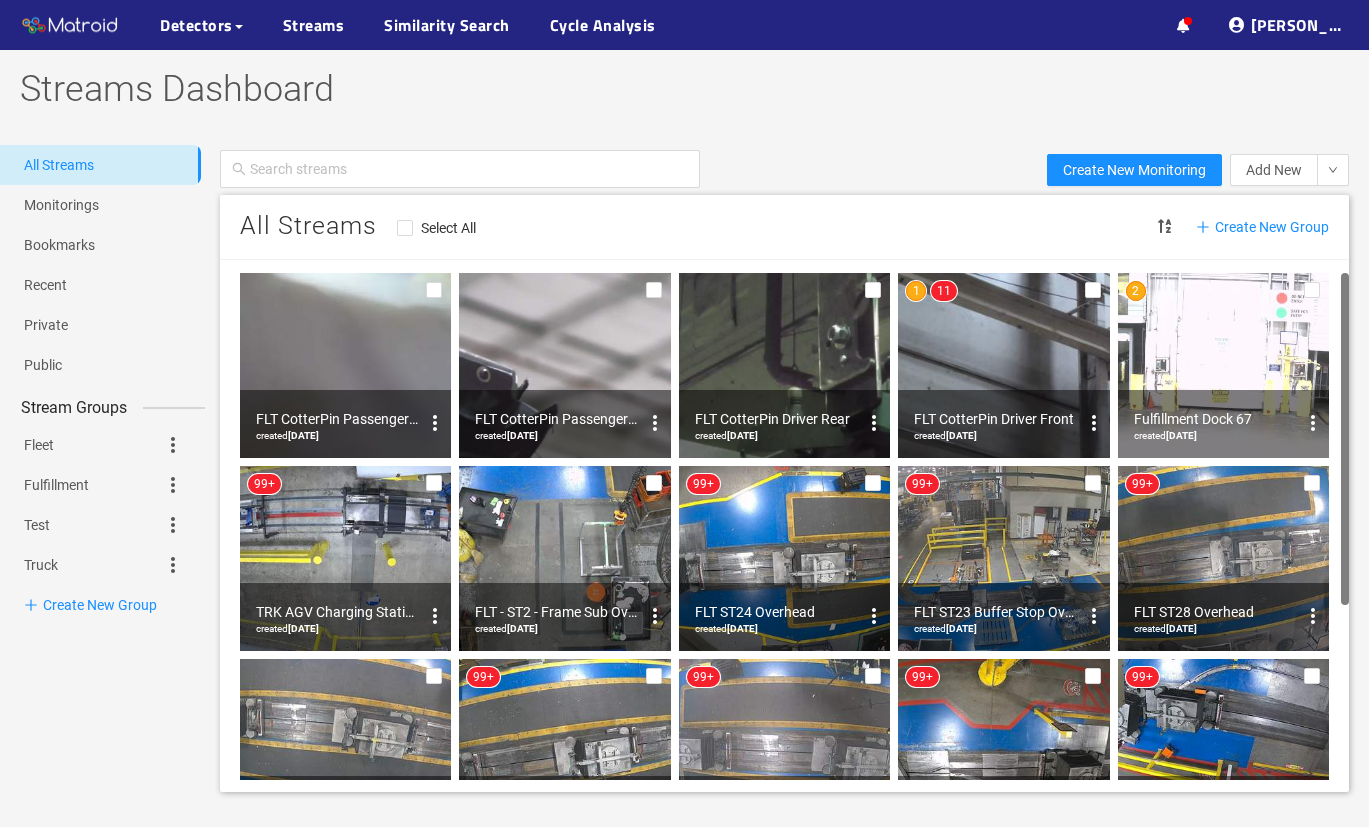 click at bounding box center [1223, 365] 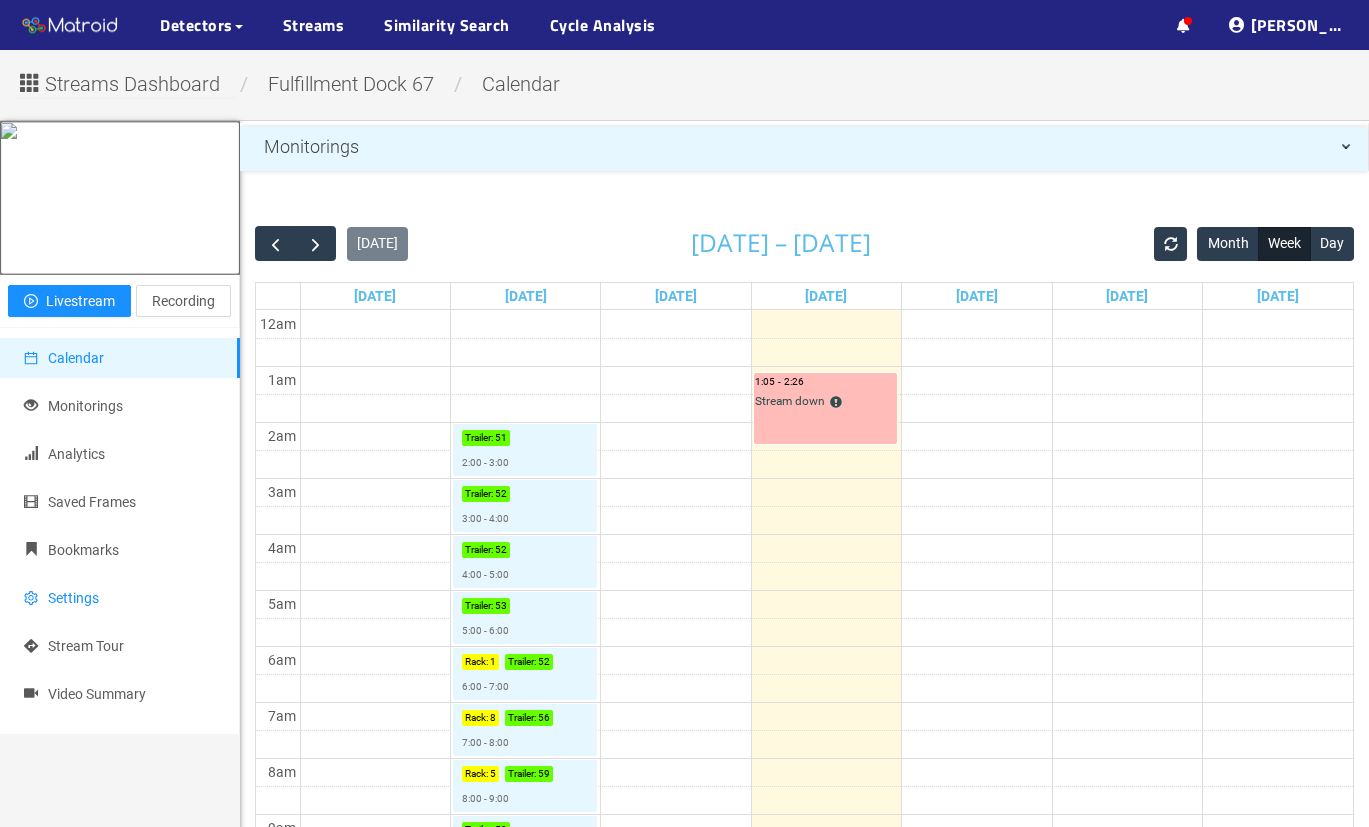 click on "Settings" at bounding box center [73, 598] 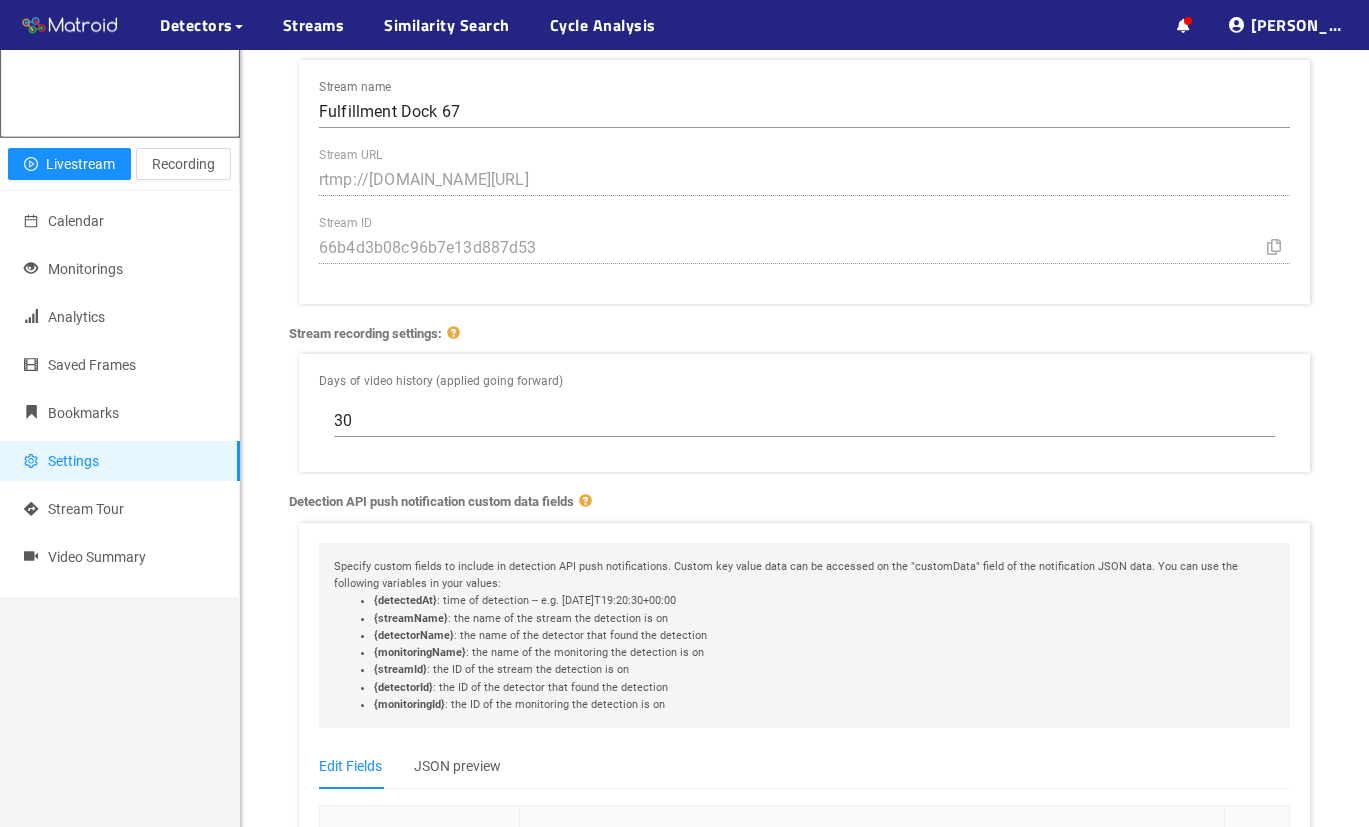 scroll, scrollTop: 0, scrollLeft: 0, axis: both 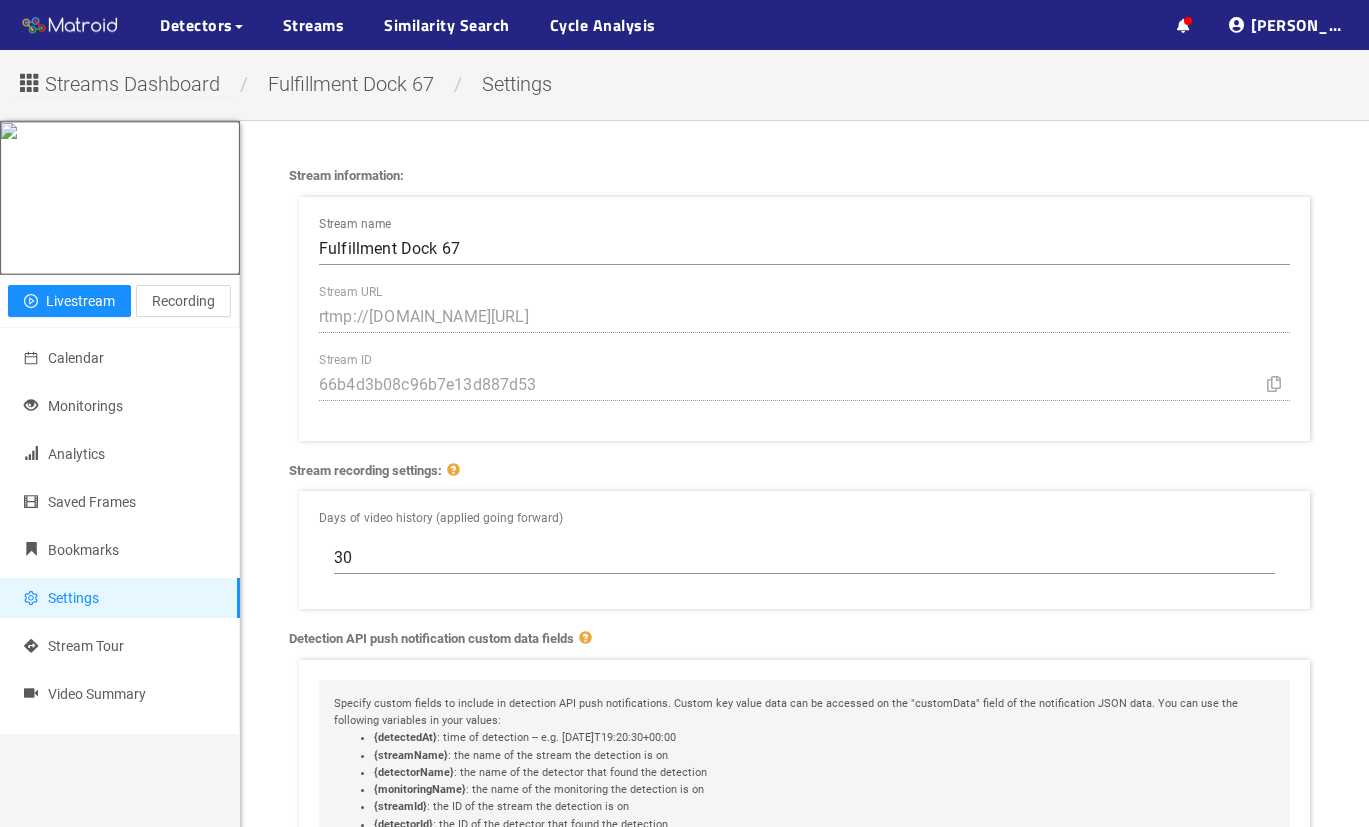 drag, startPoint x: 86, startPoint y: 383, endPoint x: 106, endPoint y: 353, distance: 36.05551 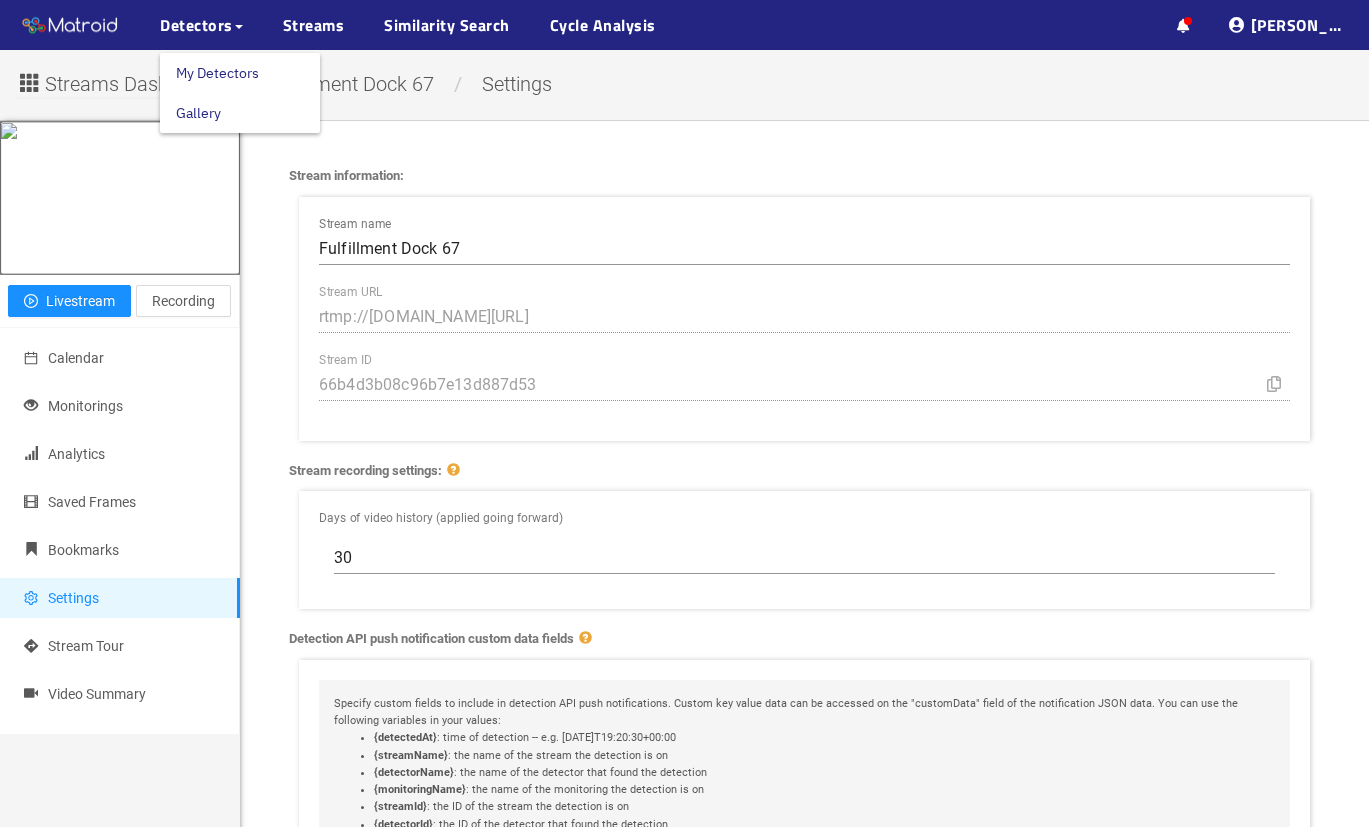 drag, startPoint x: 206, startPoint y: 35, endPoint x: 111, endPoint y: 70, distance: 101.24229 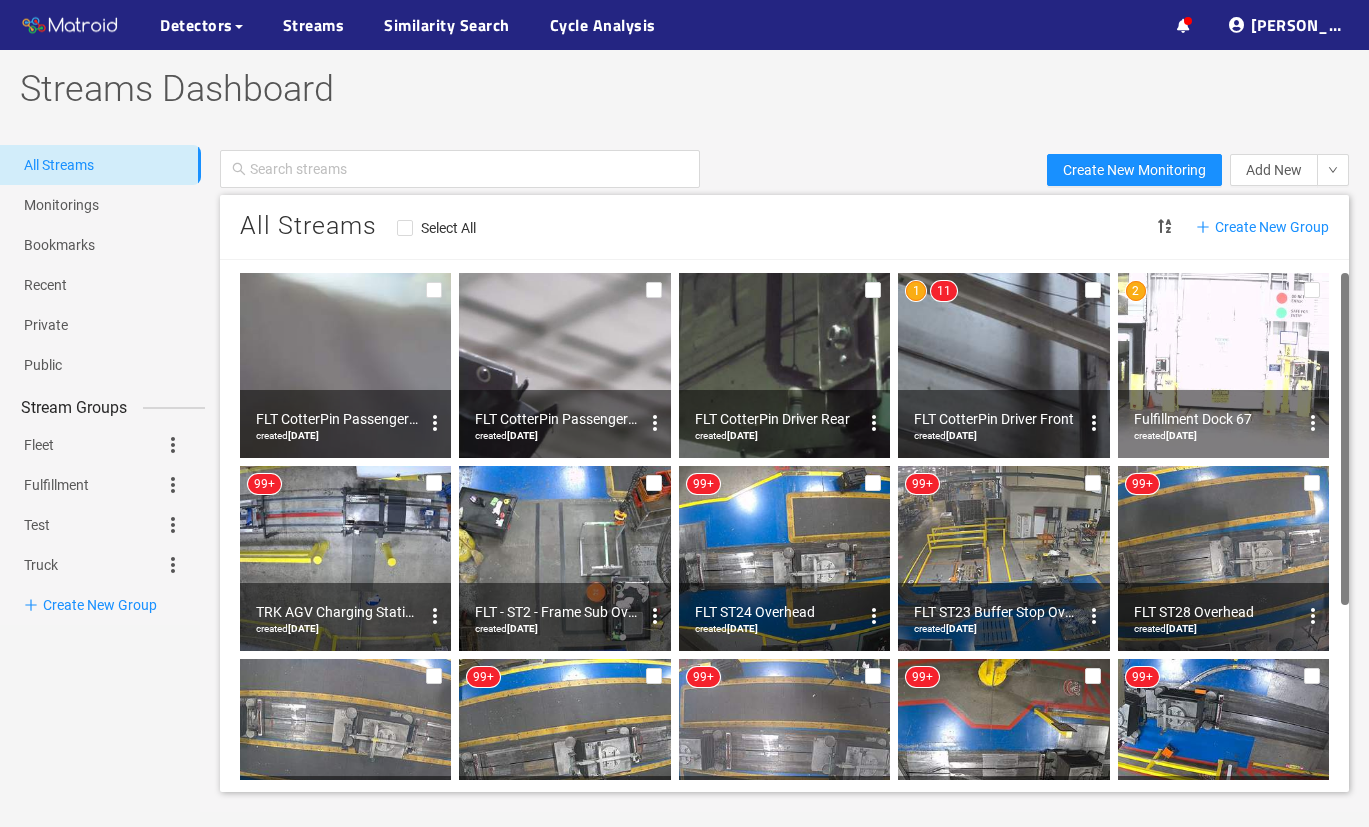 click at bounding box center (1223, 365) 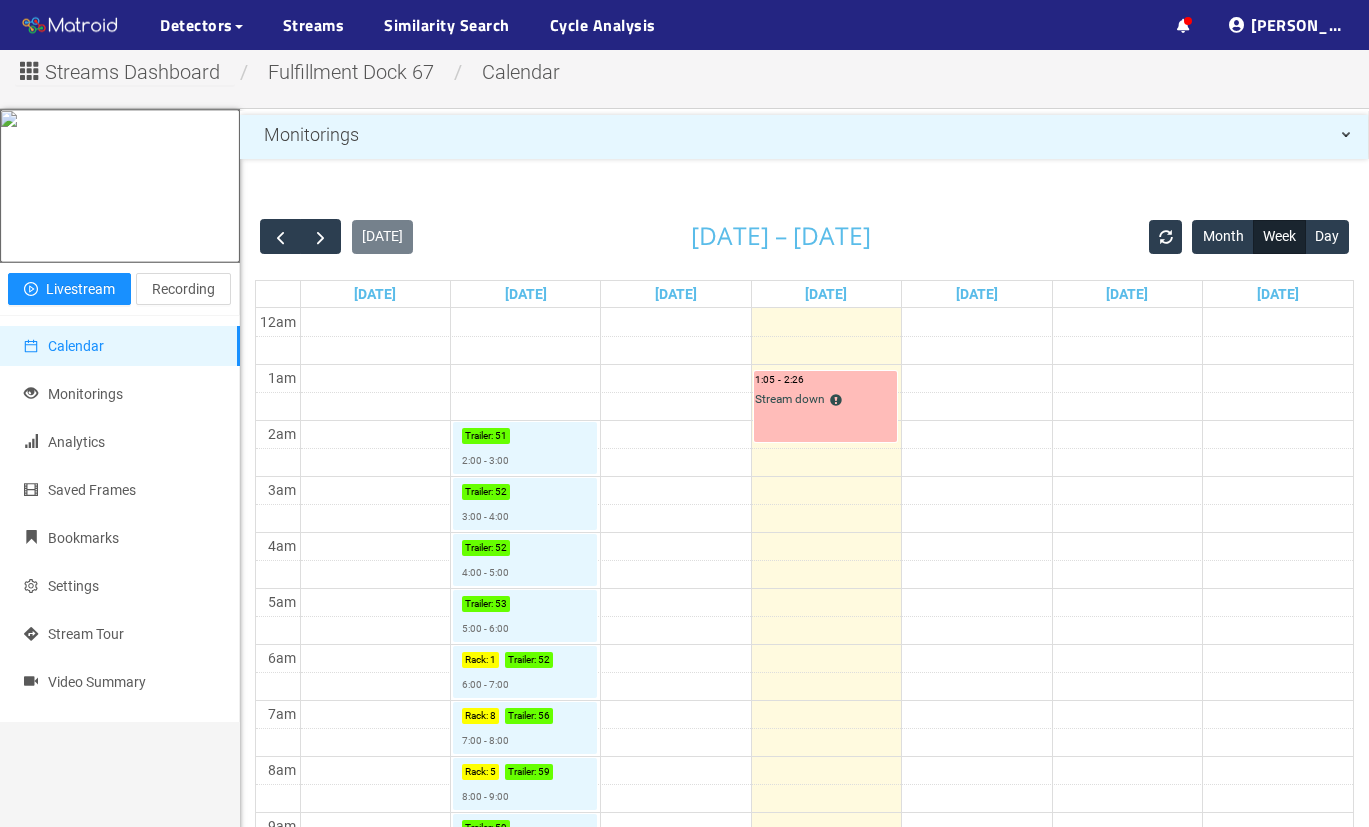 scroll, scrollTop: 10, scrollLeft: 0, axis: vertical 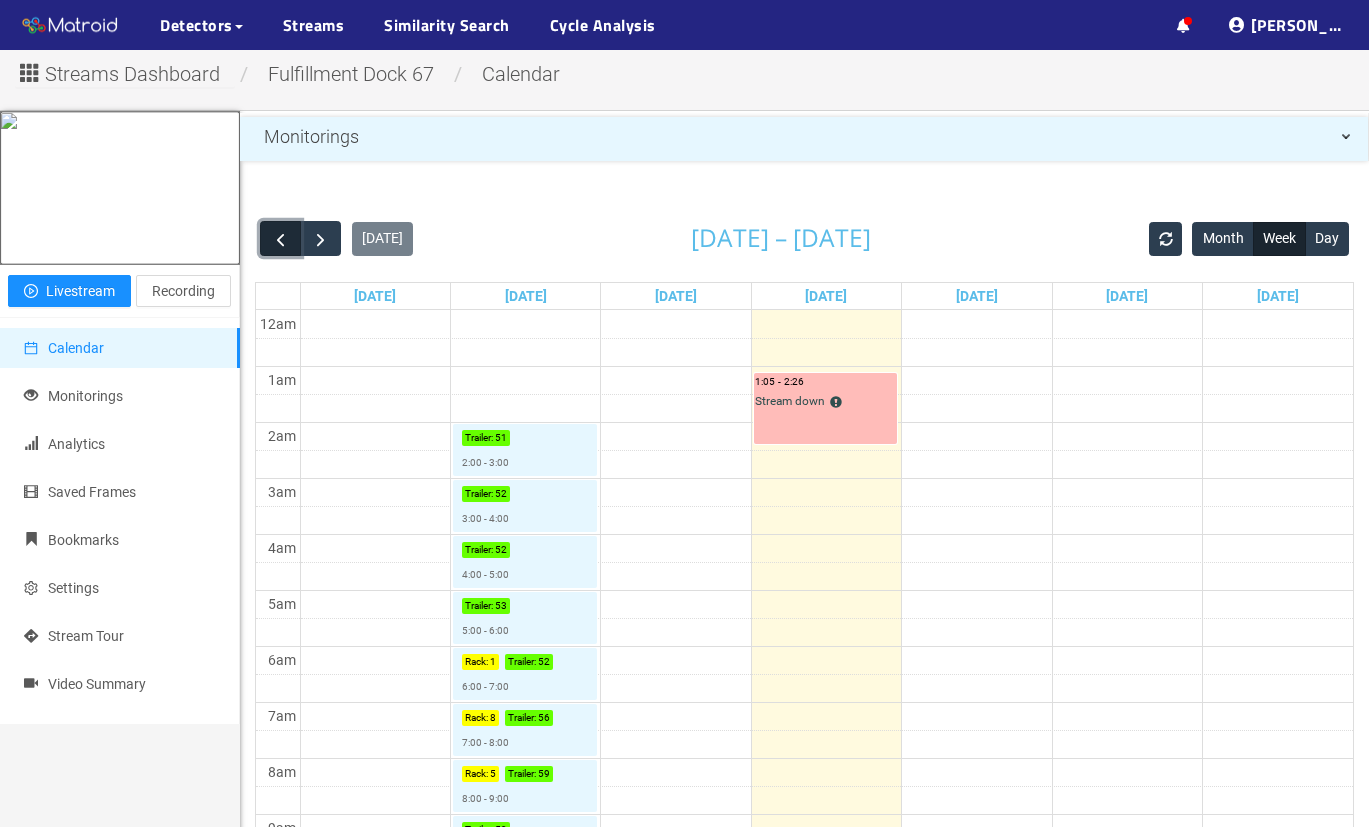 click at bounding box center [280, 238] 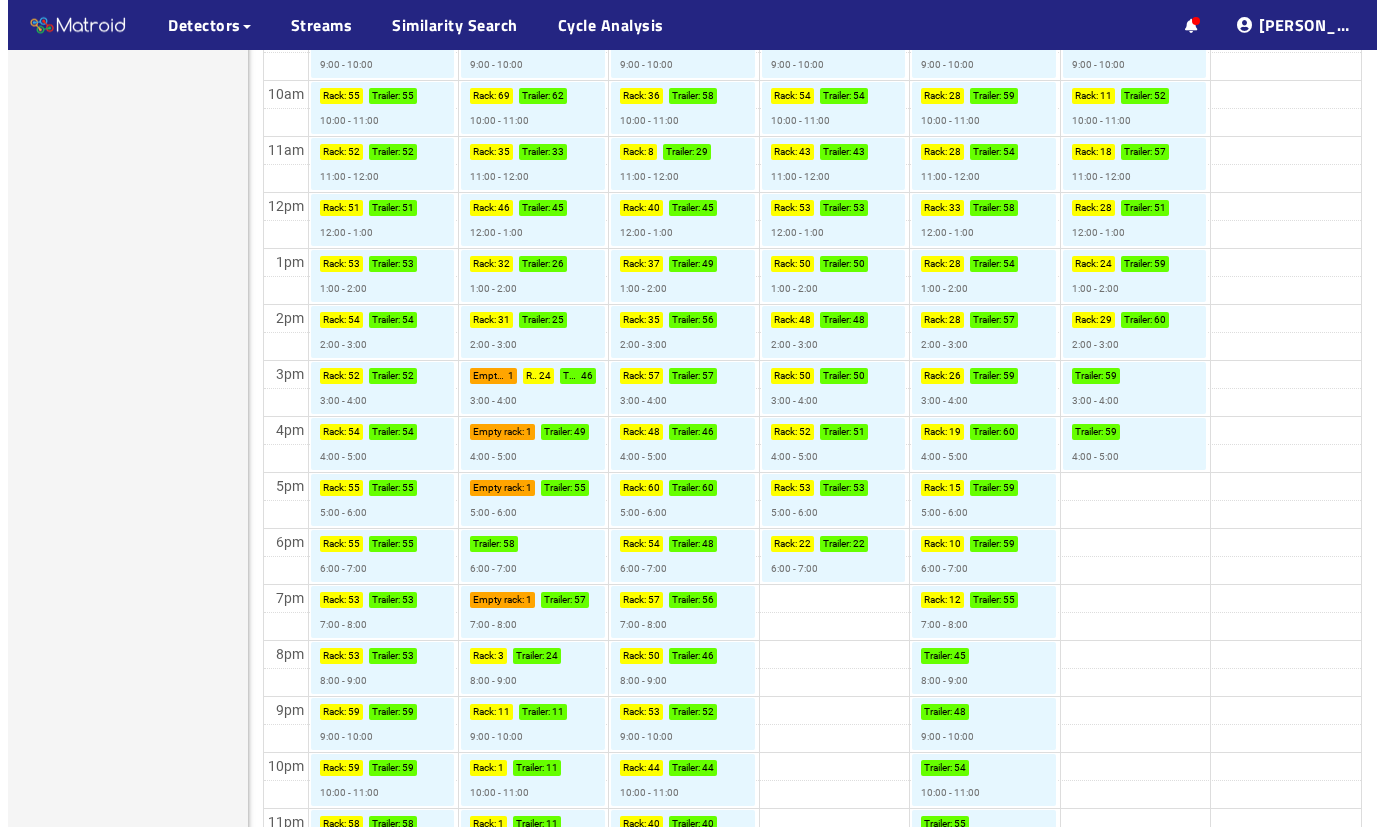 scroll, scrollTop: 801, scrollLeft: 0, axis: vertical 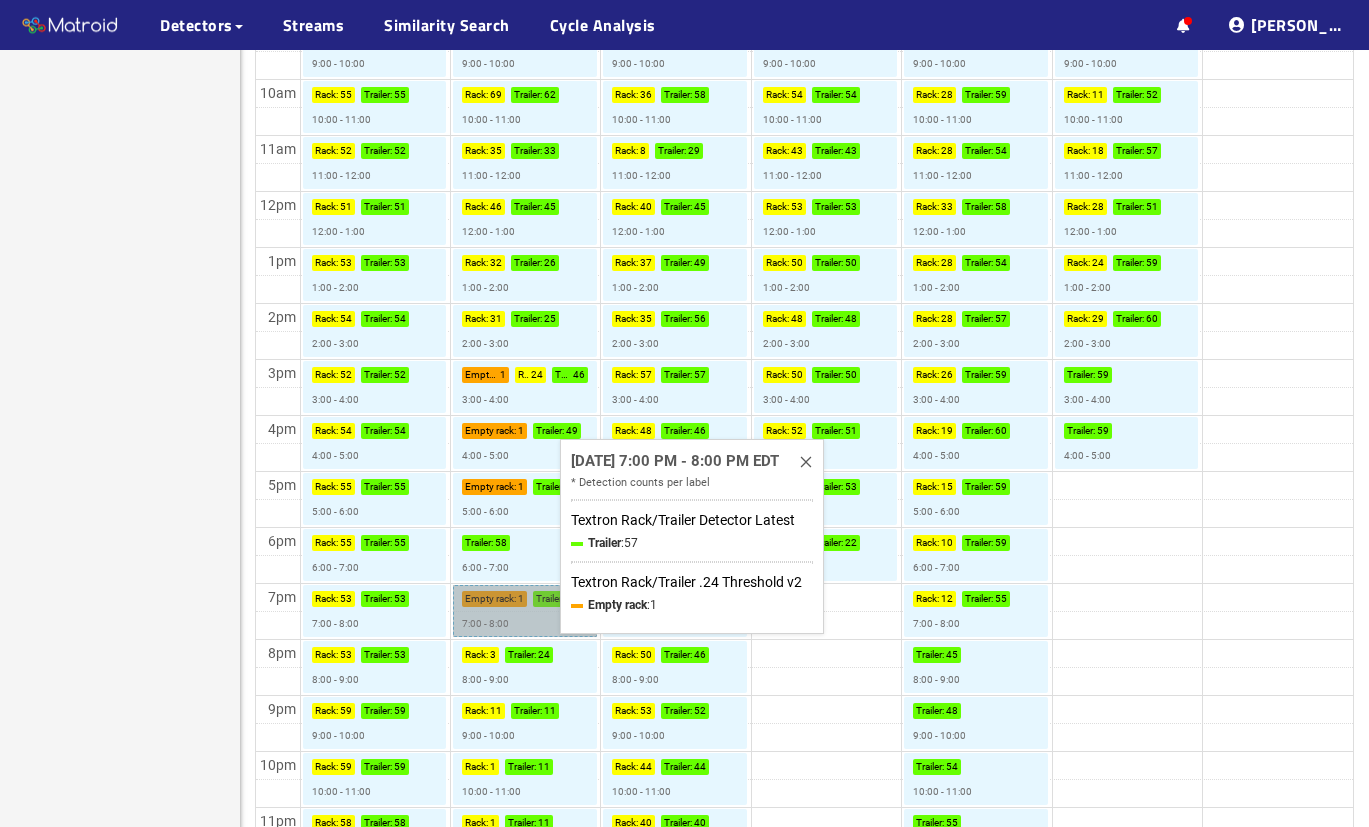 click on "Empty rack : 1 Trailer : 57 7:00 - 8:00" at bounding box center [525, 611] 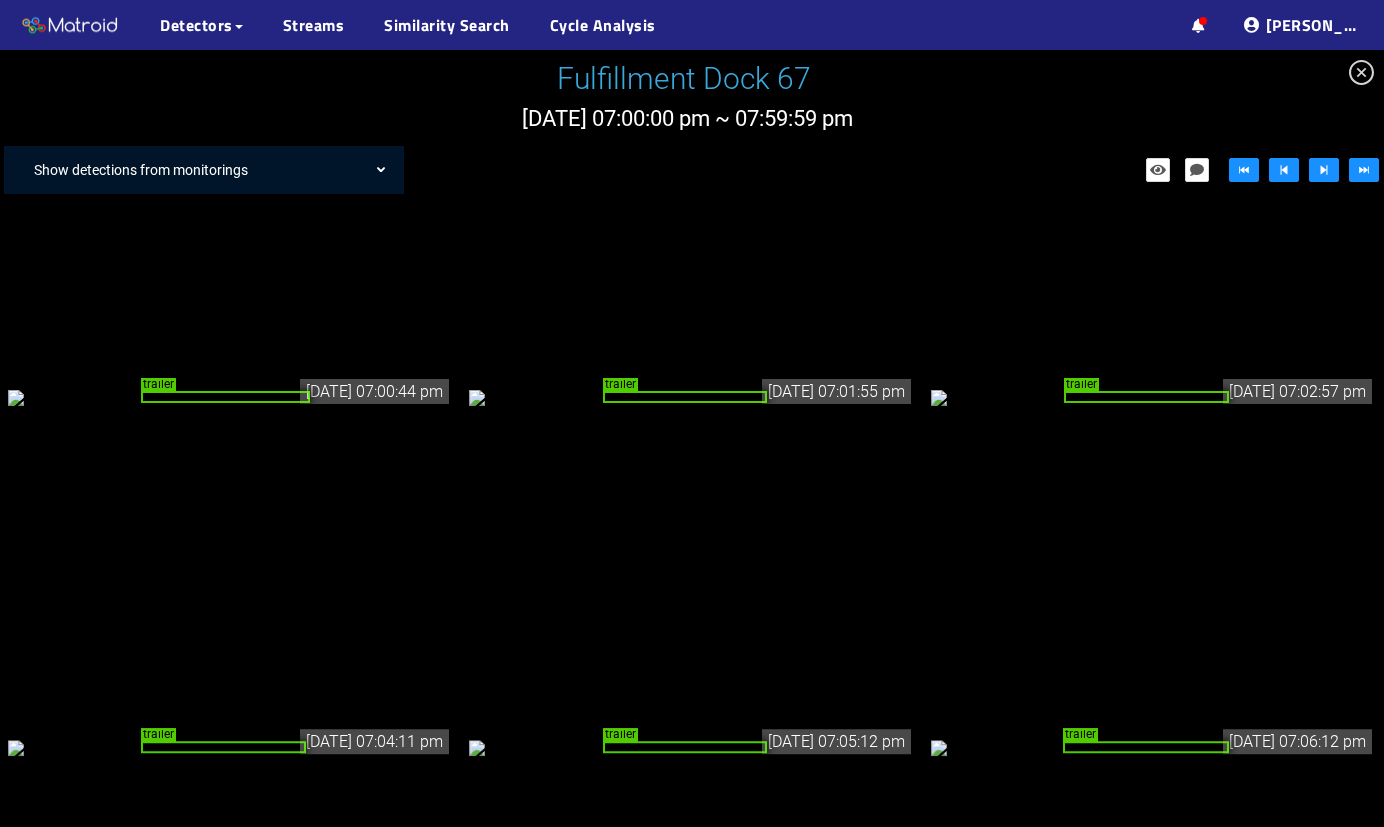 click on "Show detections from monitorings" at bounding box center [214, 170] 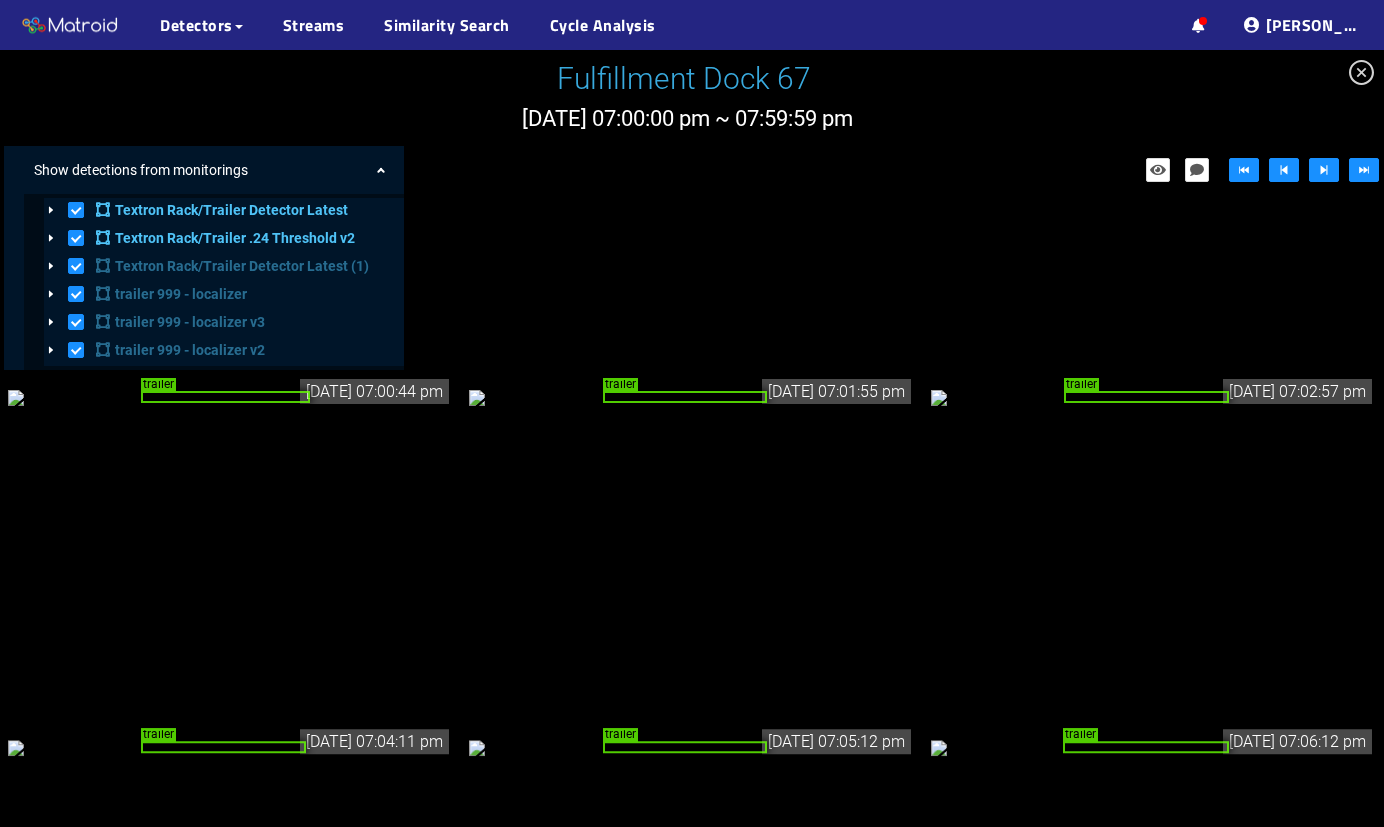 click at bounding box center [76, 210] 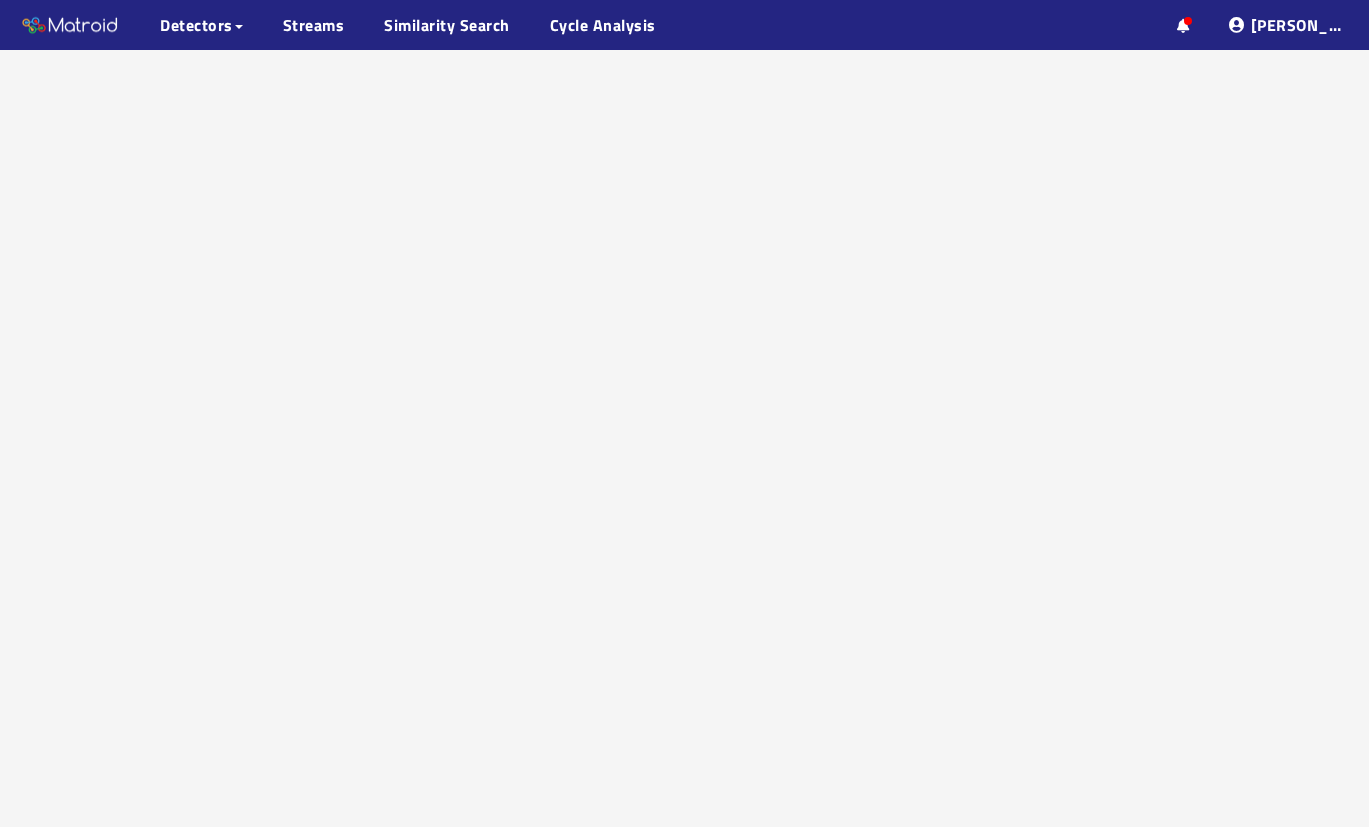 scroll, scrollTop: 0, scrollLeft: 0, axis: both 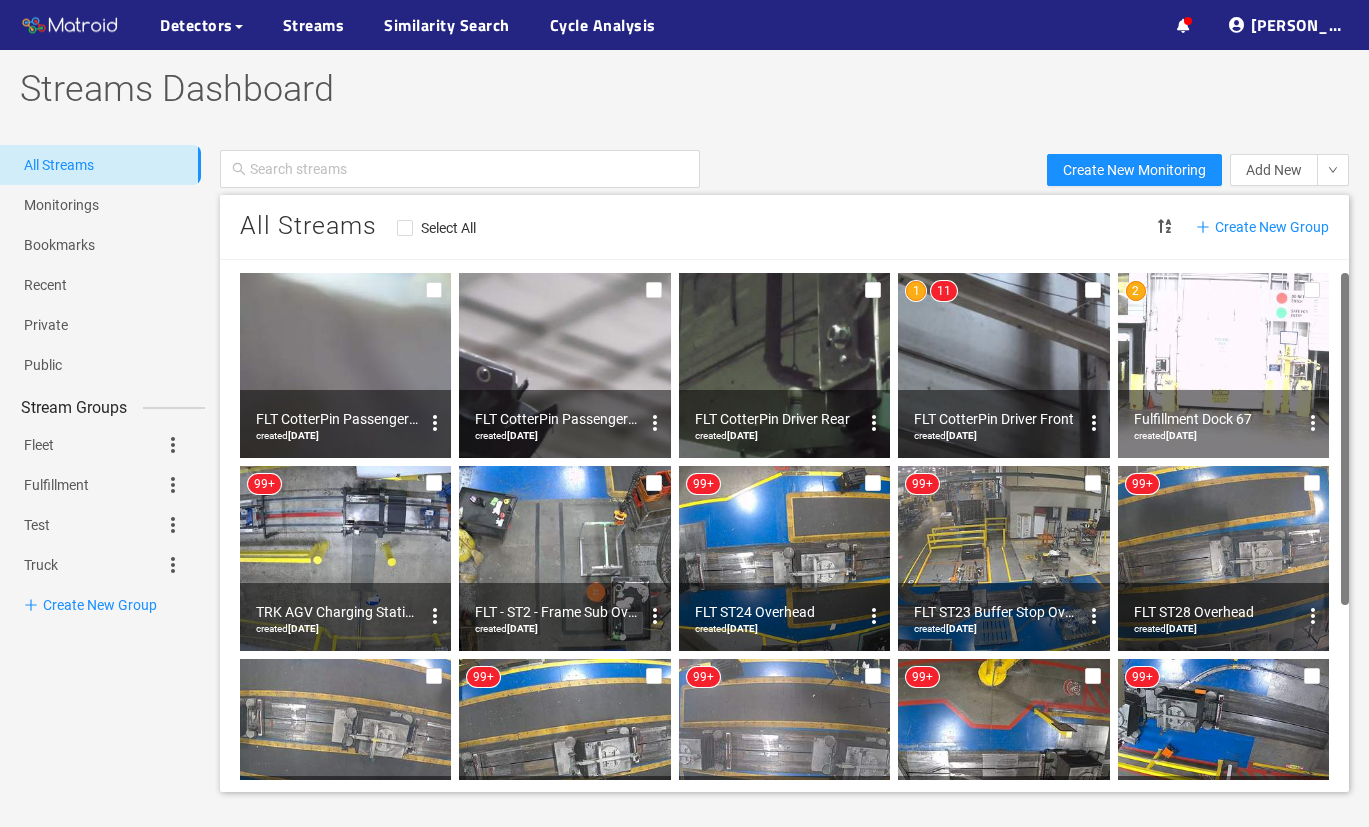 click at bounding box center [1223, 365] 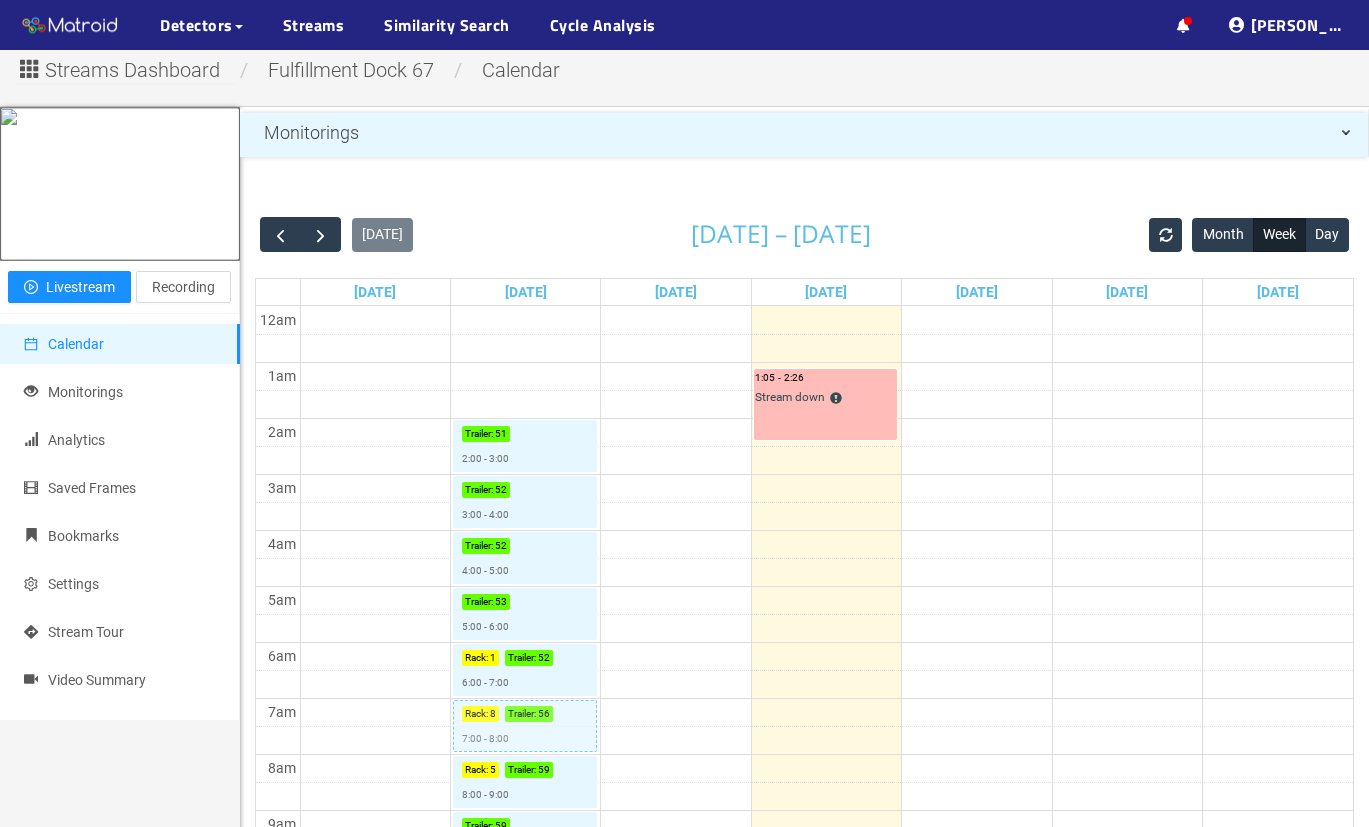 scroll, scrollTop: 0, scrollLeft: 0, axis: both 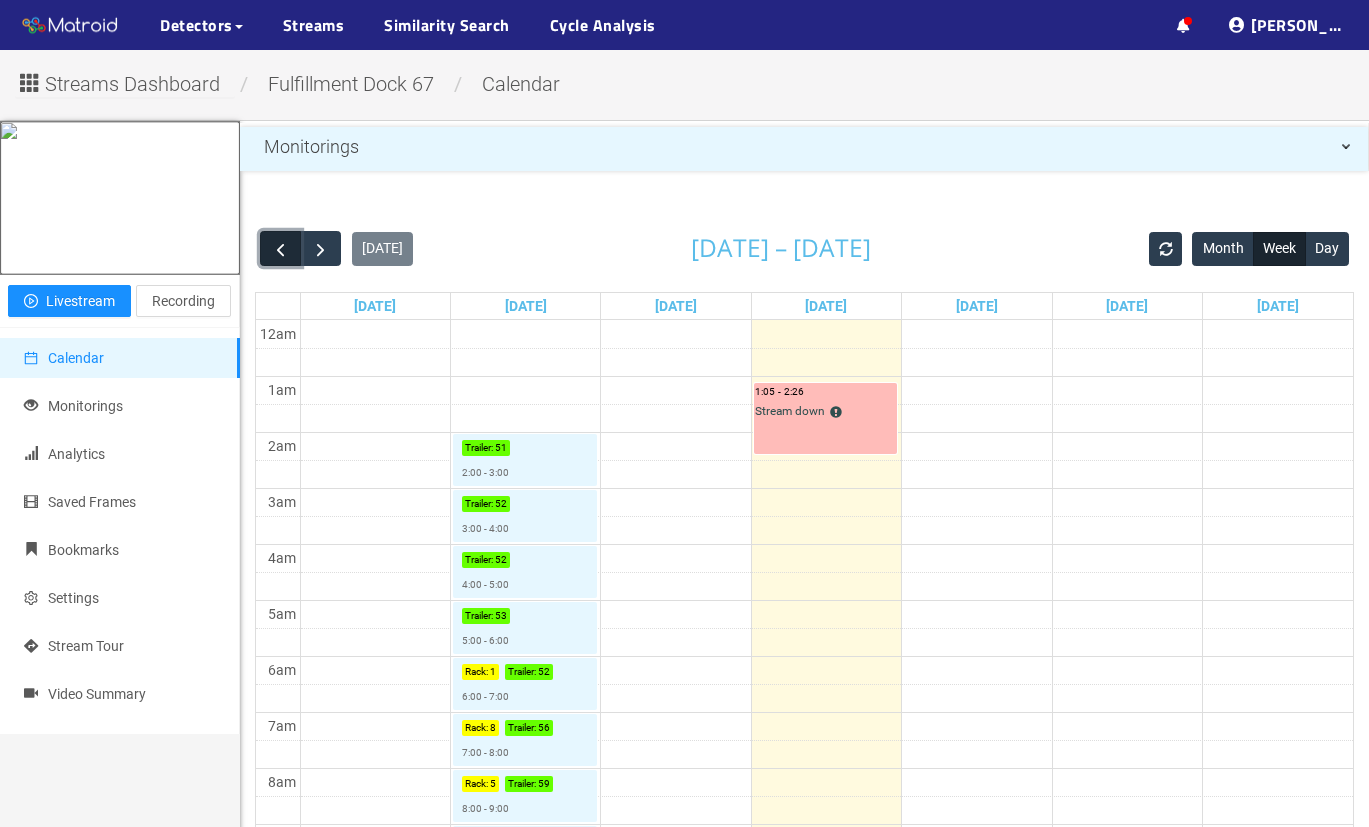 click at bounding box center [280, 249] 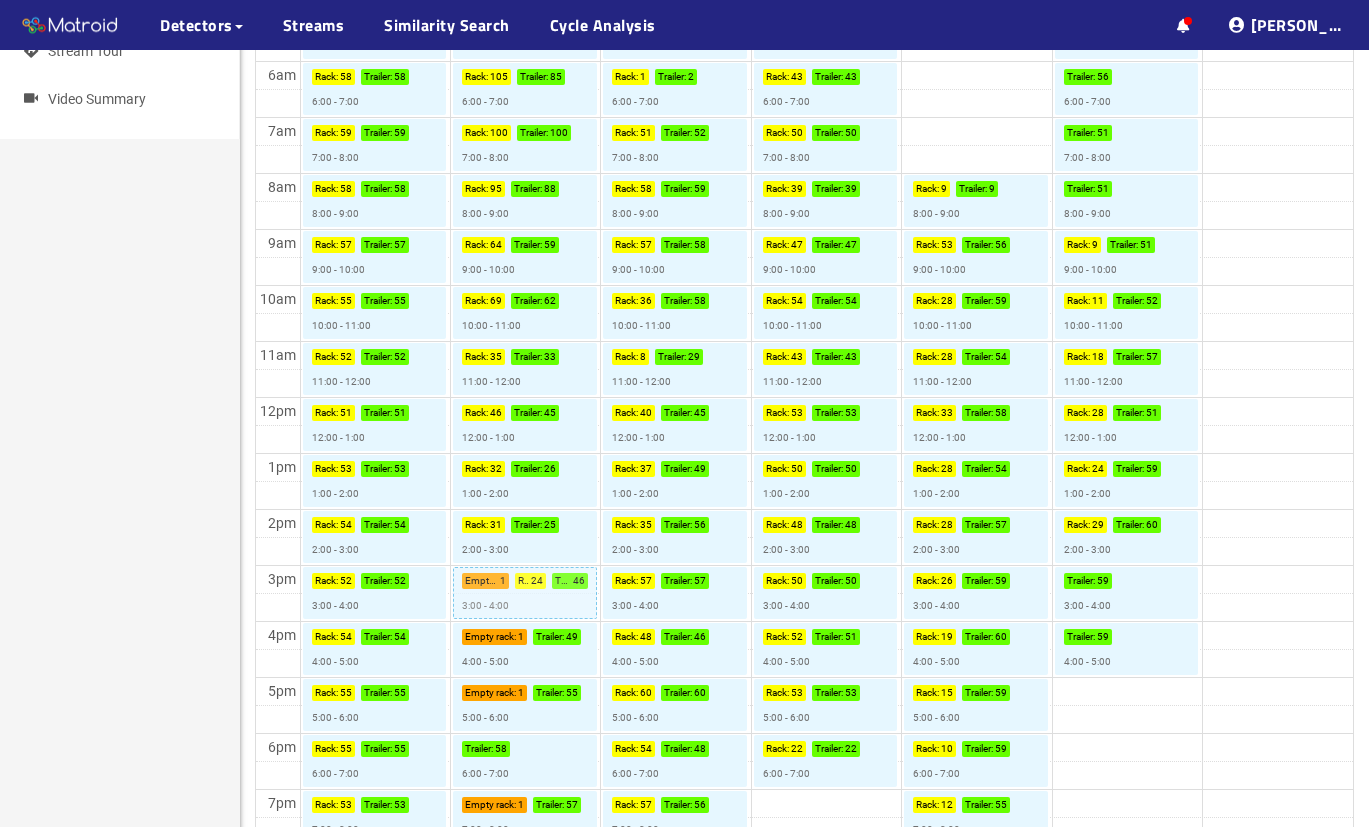 scroll, scrollTop: 596, scrollLeft: 0, axis: vertical 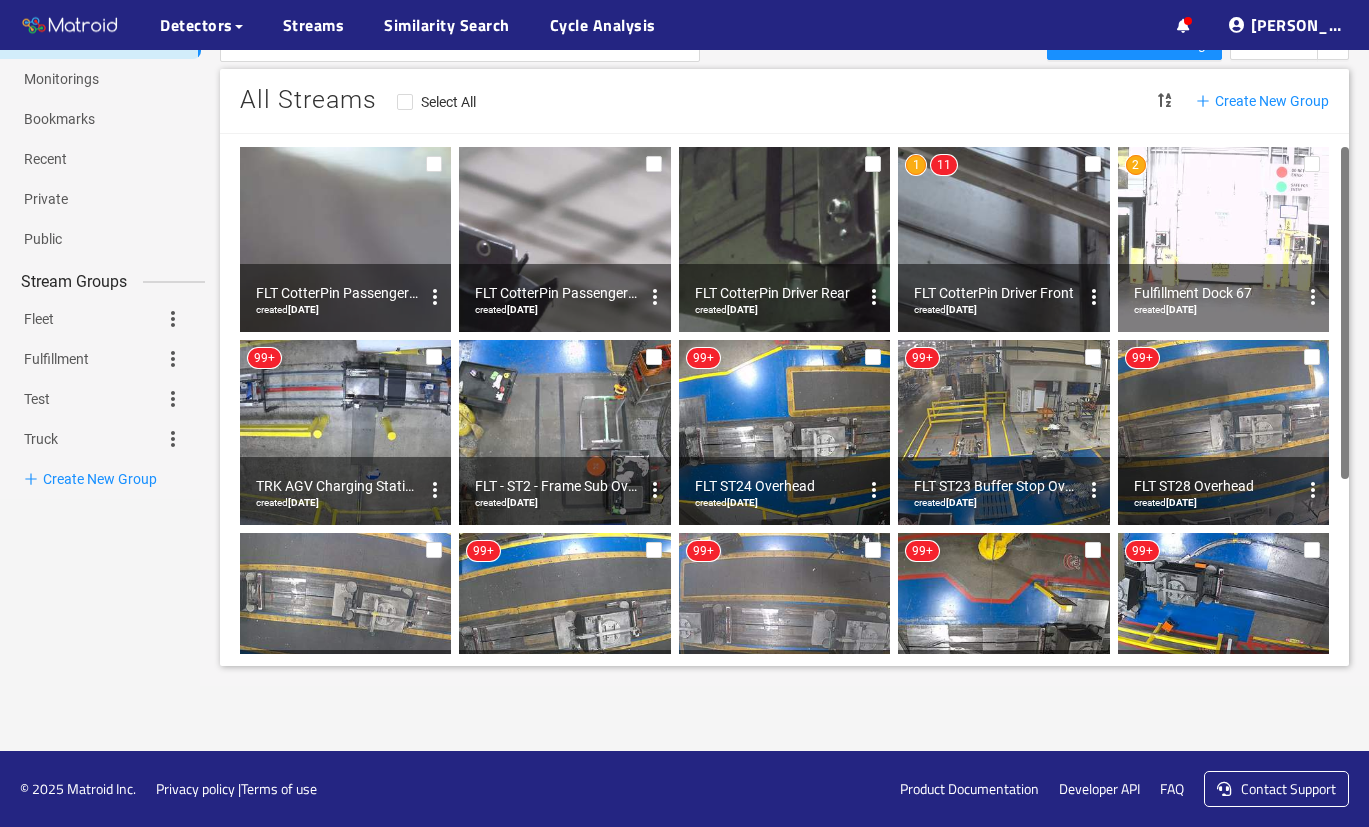 click at bounding box center (1223, 239) 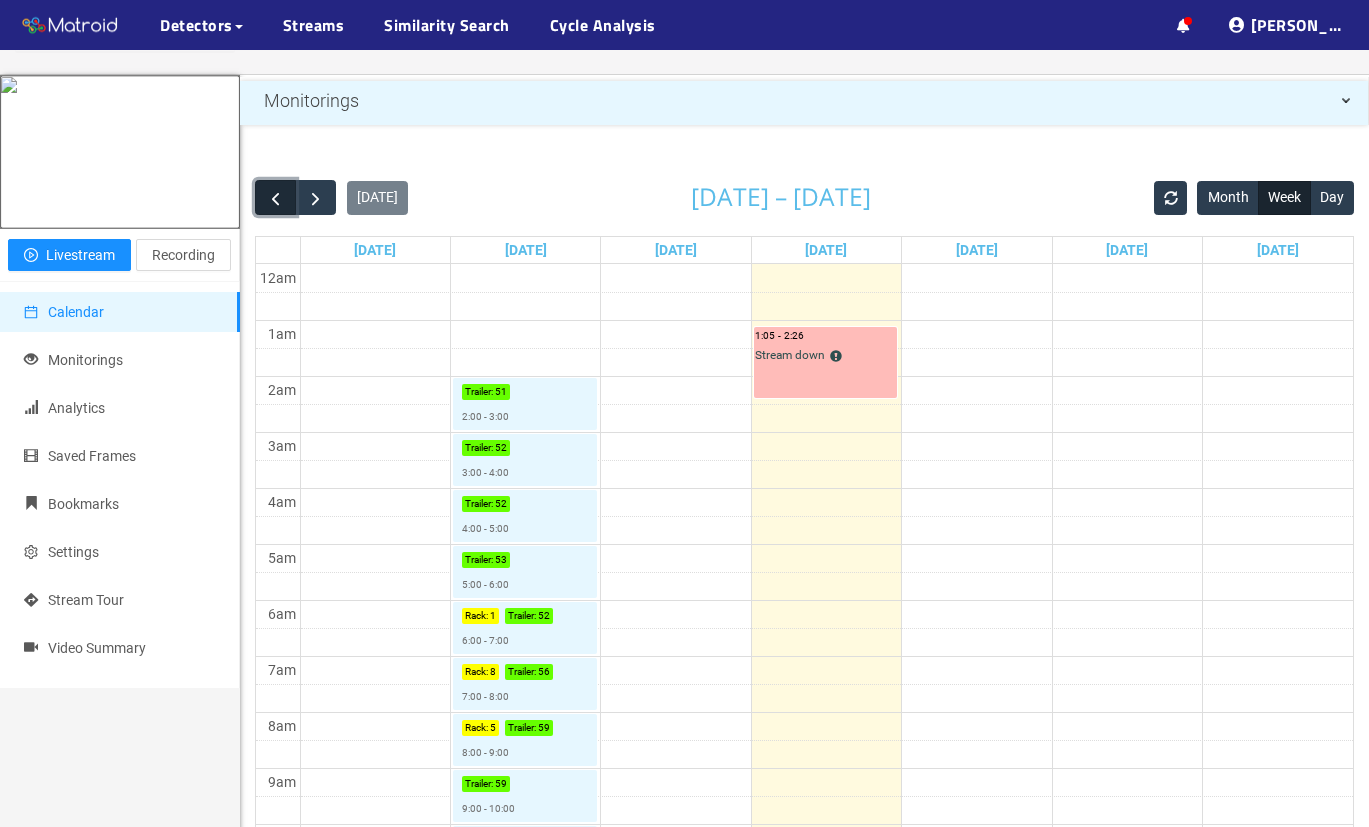 click at bounding box center (275, 198) 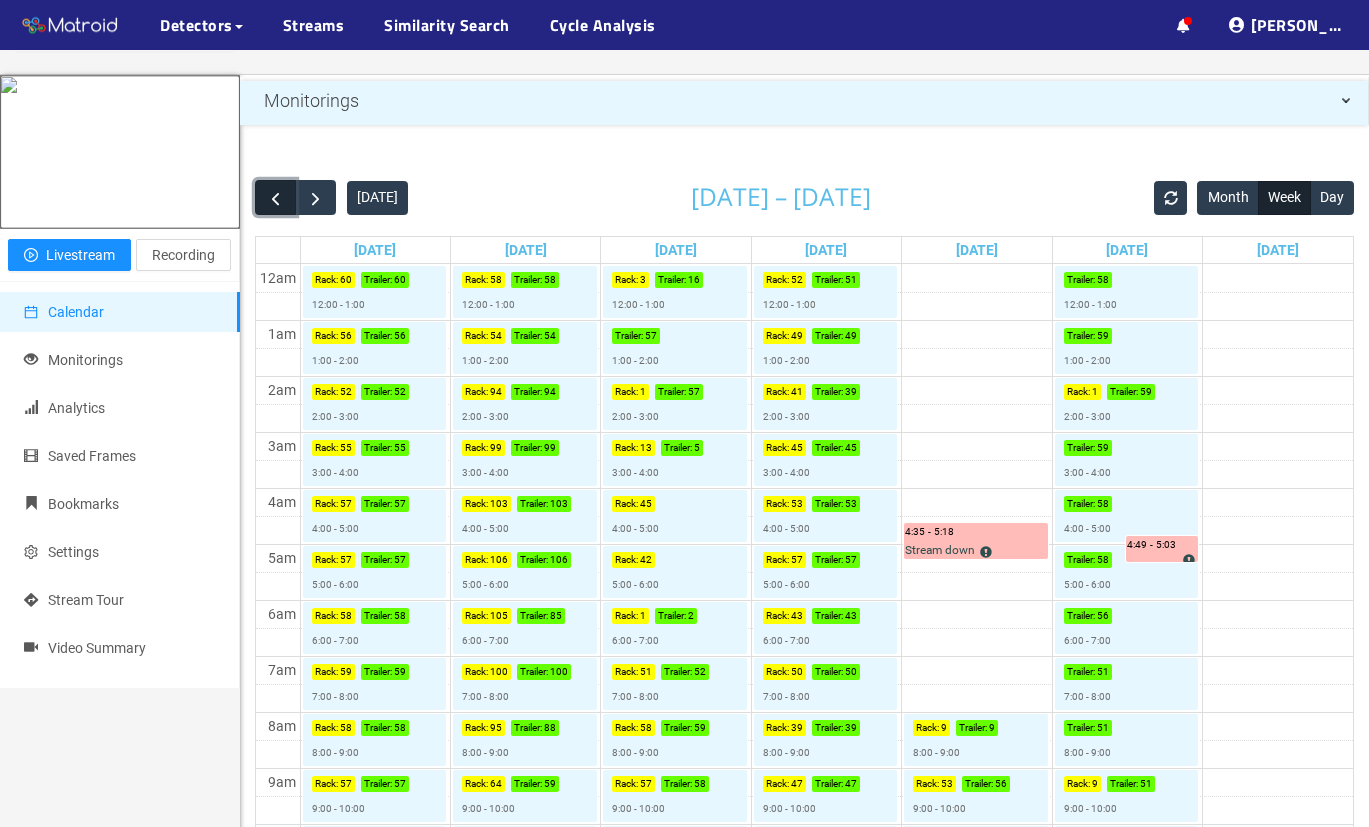 click at bounding box center (275, 198) 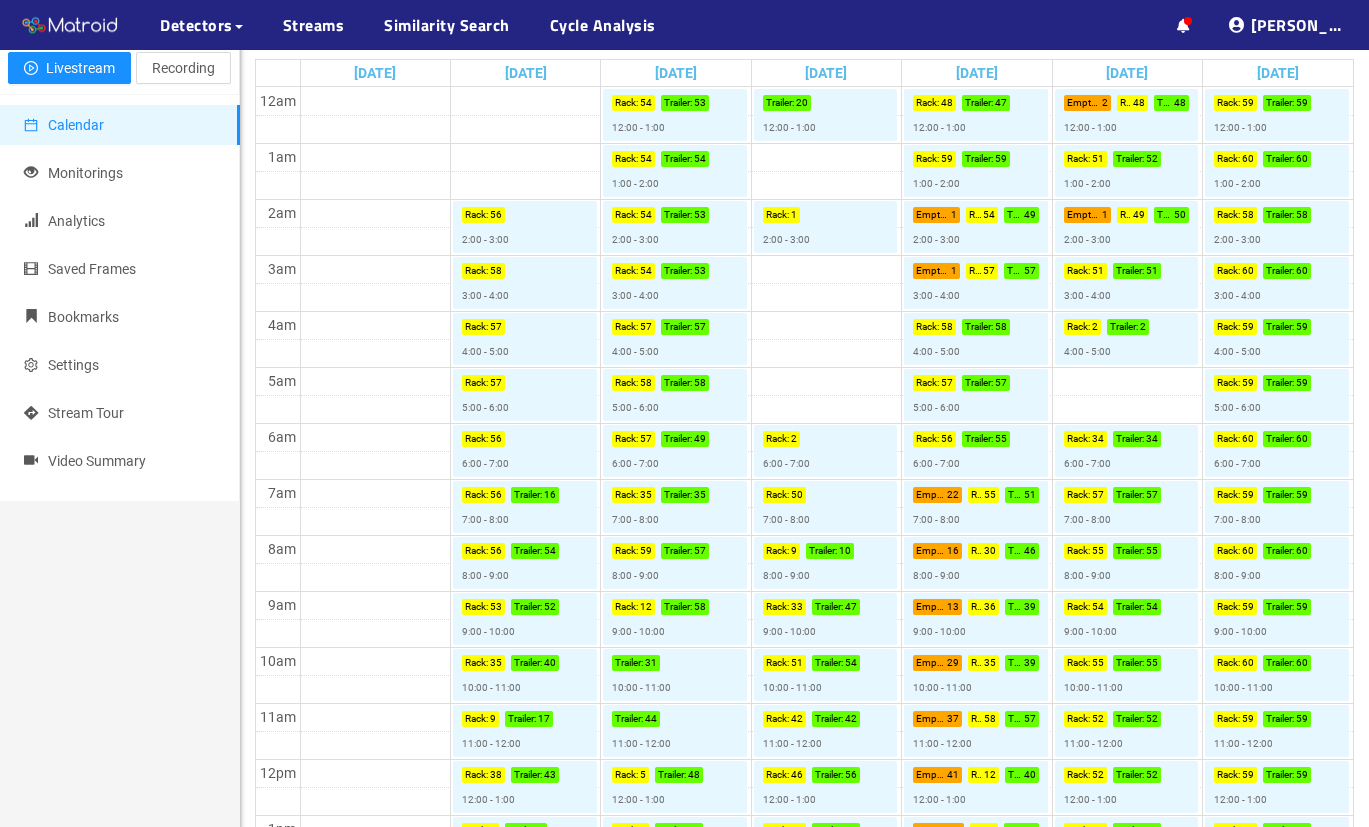 scroll, scrollTop: 237, scrollLeft: 0, axis: vertical 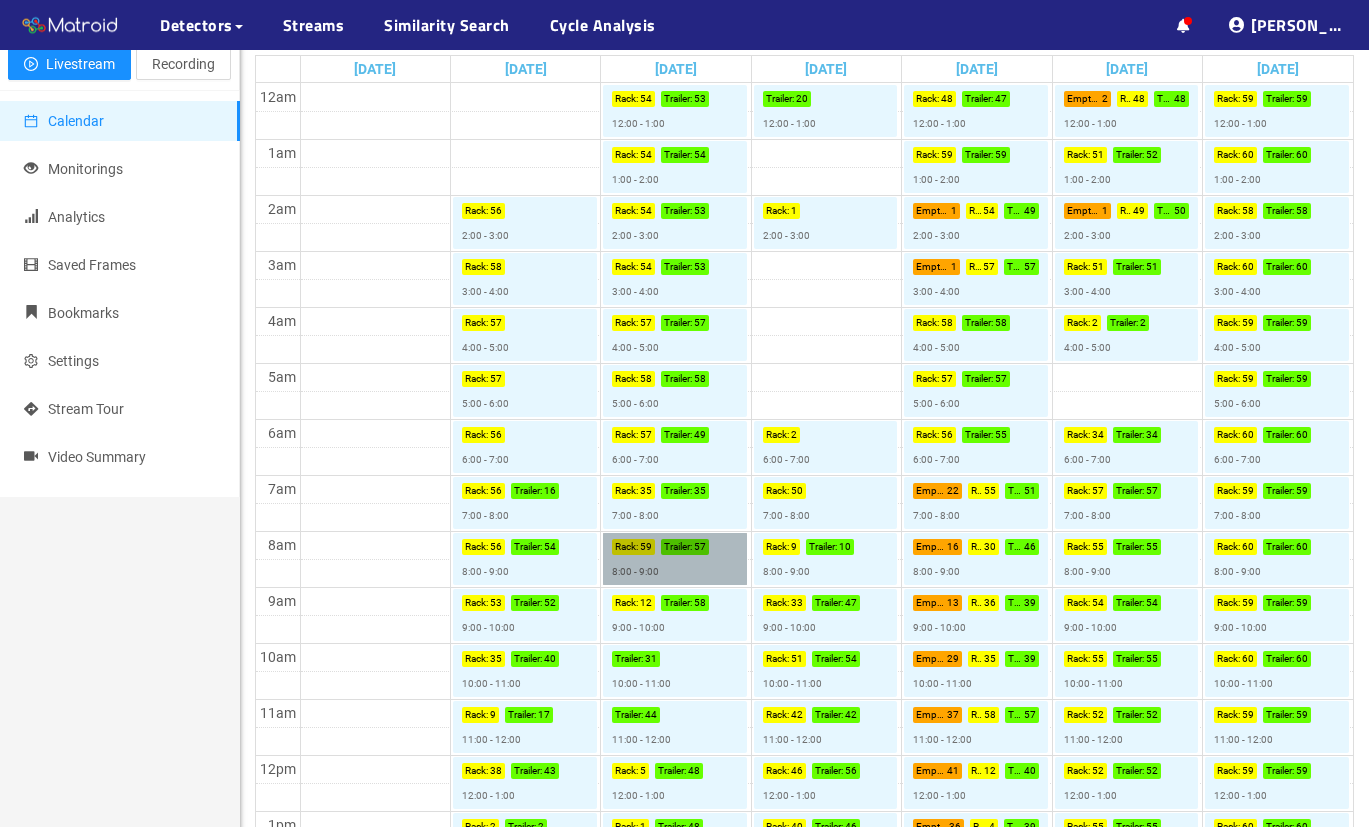 click on "Rack : 59 Trailer : 57 8:00 - 9:00" at bounding box center (675, 559) 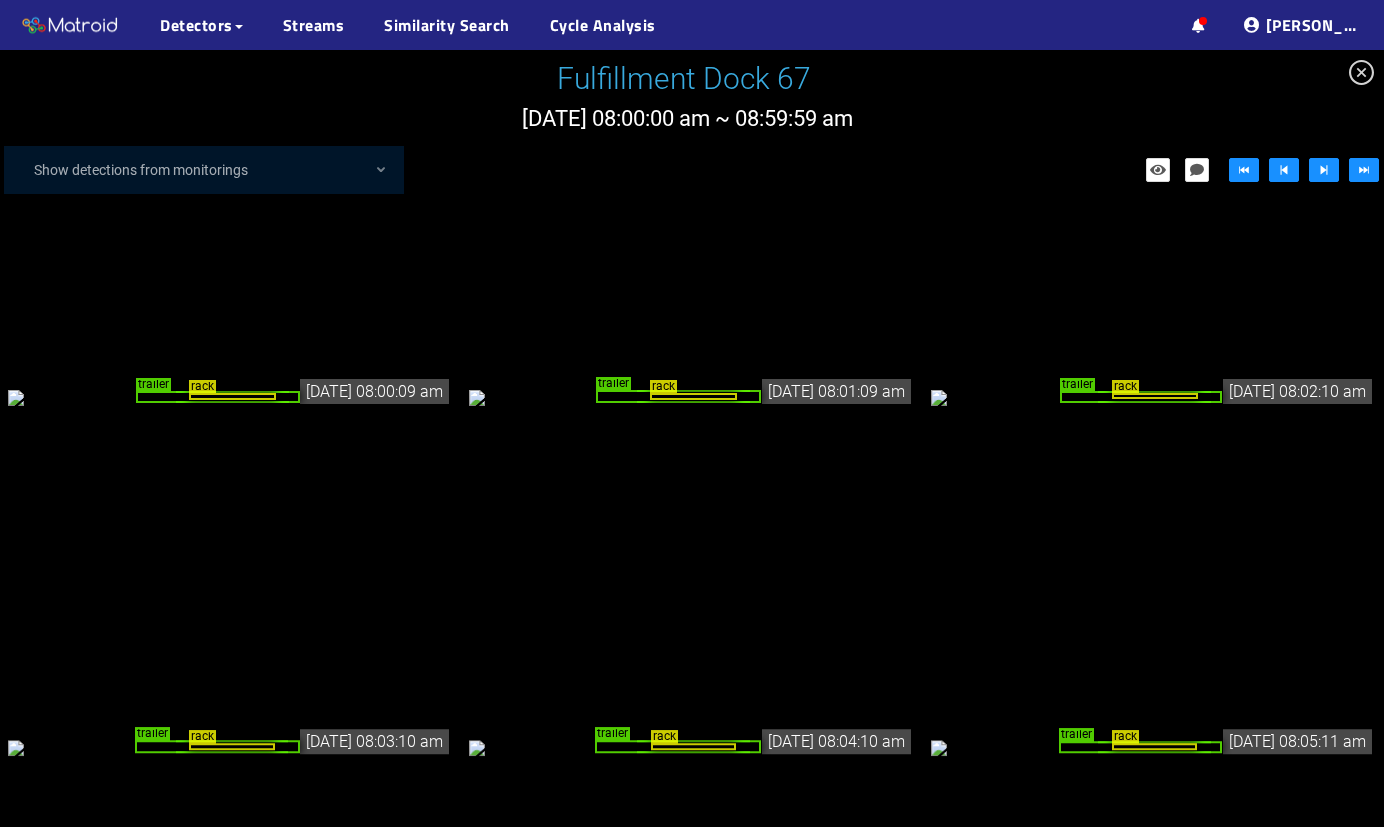 click 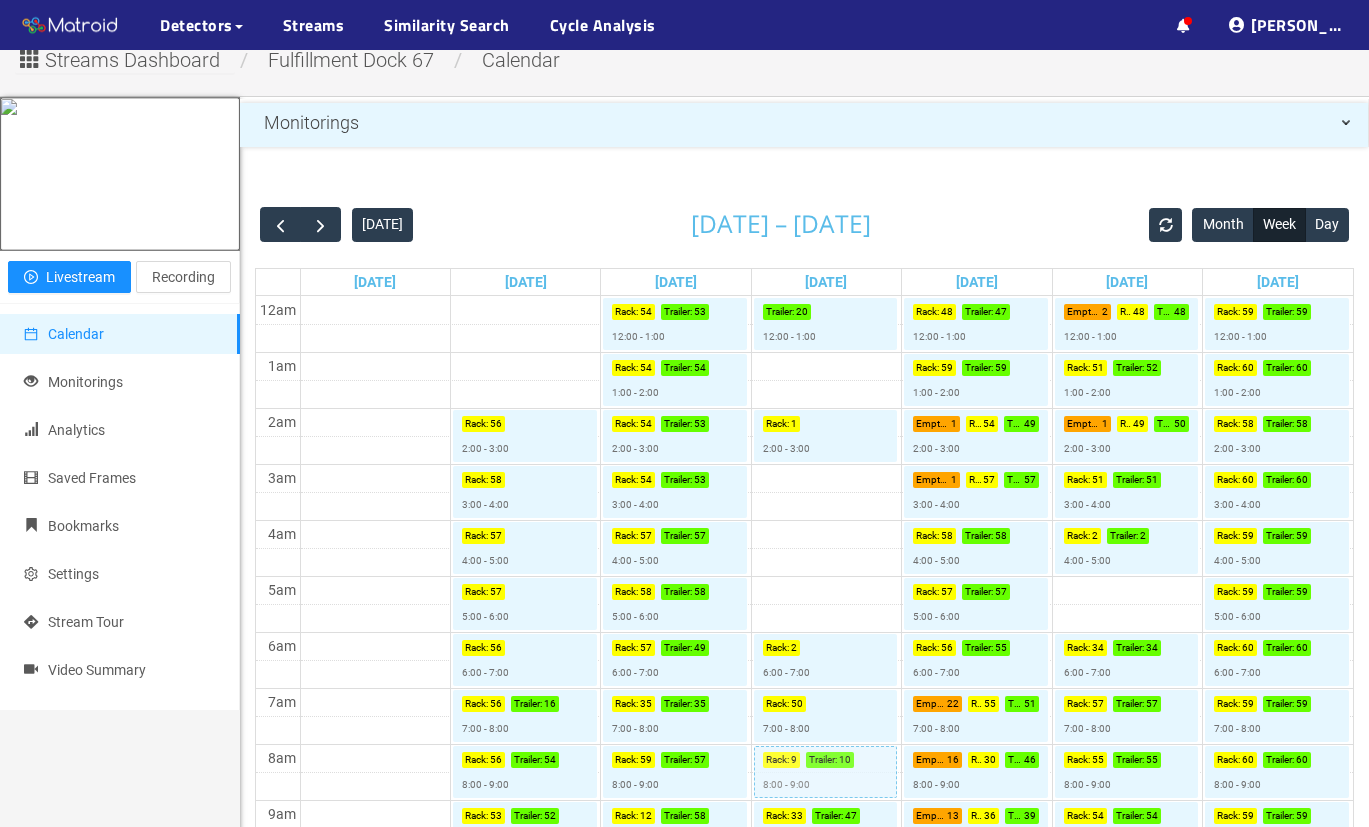 scroll, scrollTop: 23, scrollLeft: 0, axis: vertical 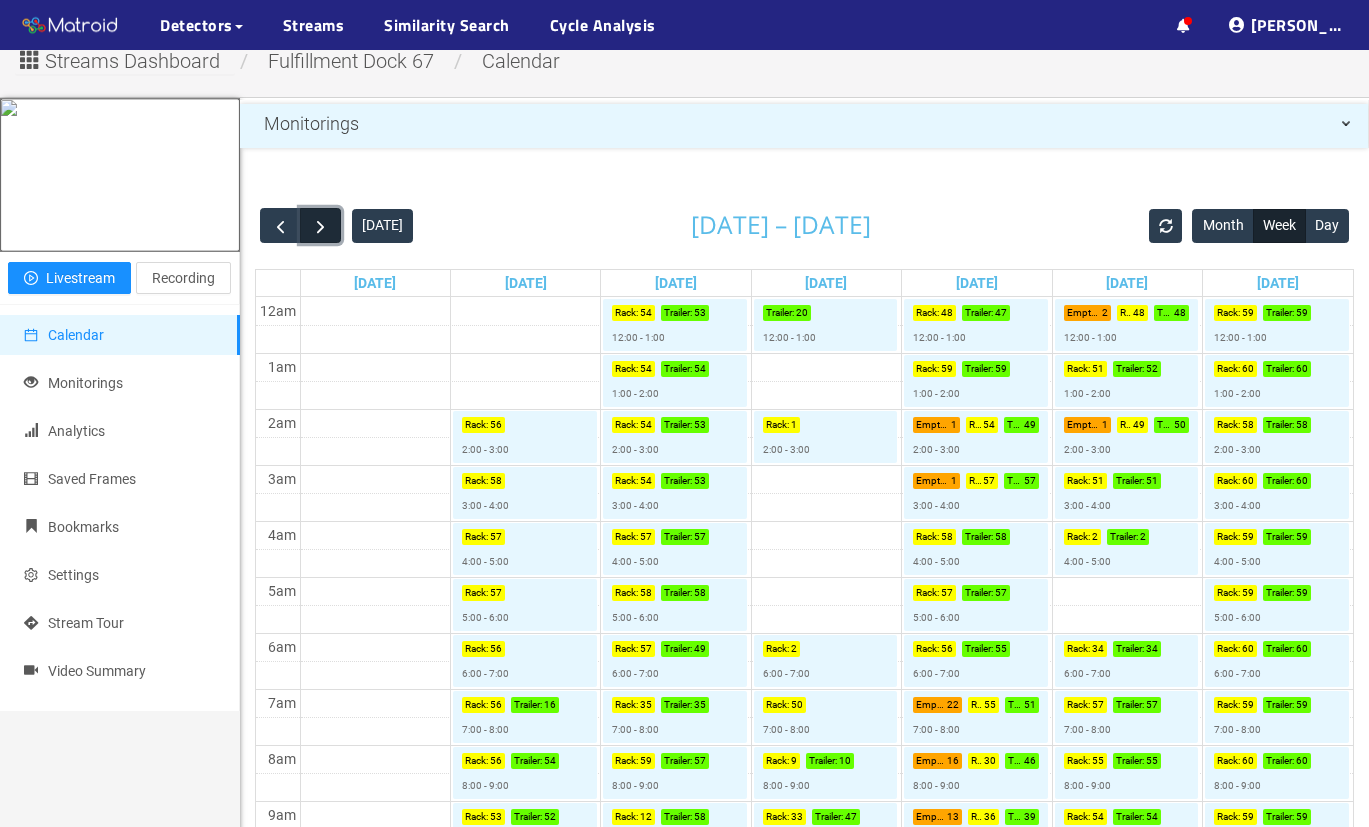 click at bounding box center [320, 226] 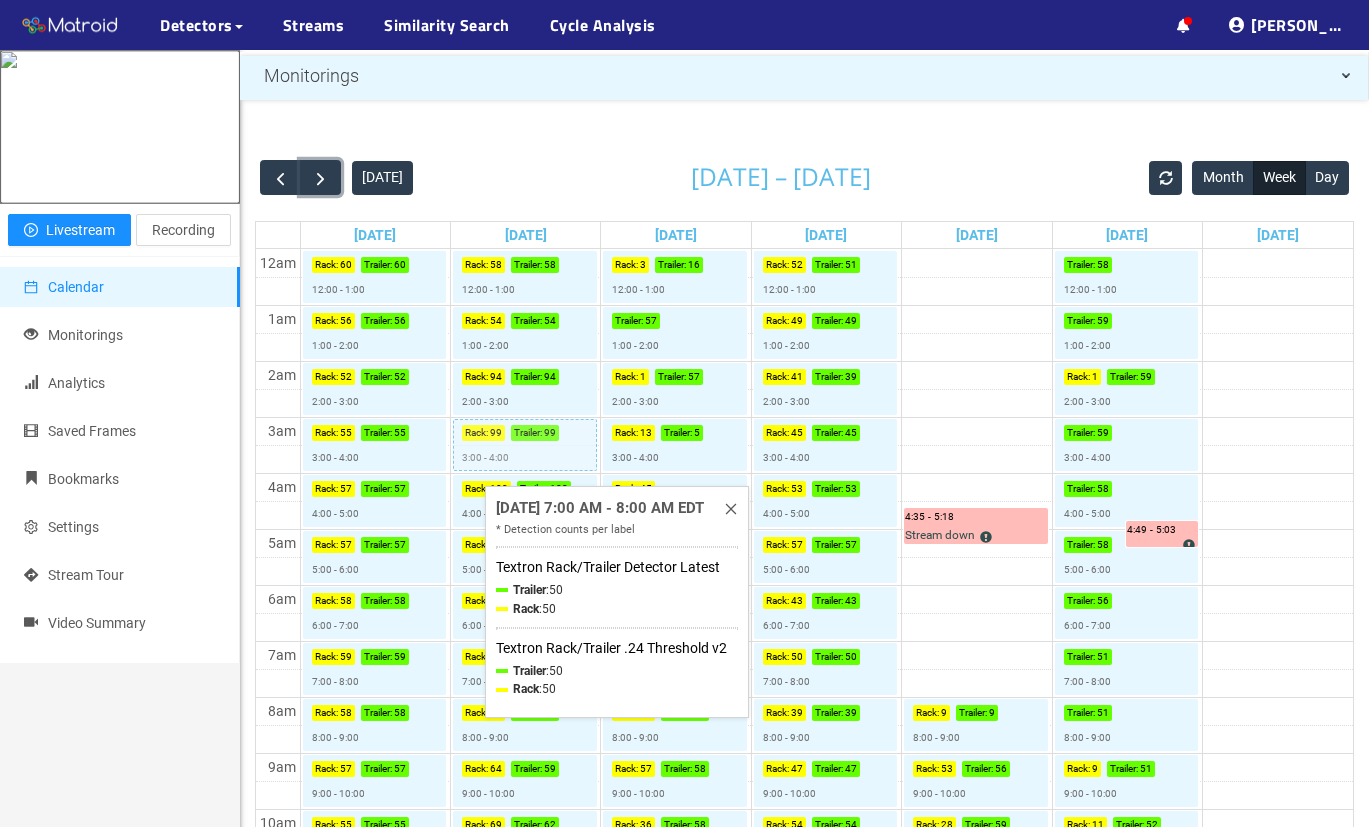 scroll, scrollTop: 0, scrollLeft: 0, axis: both 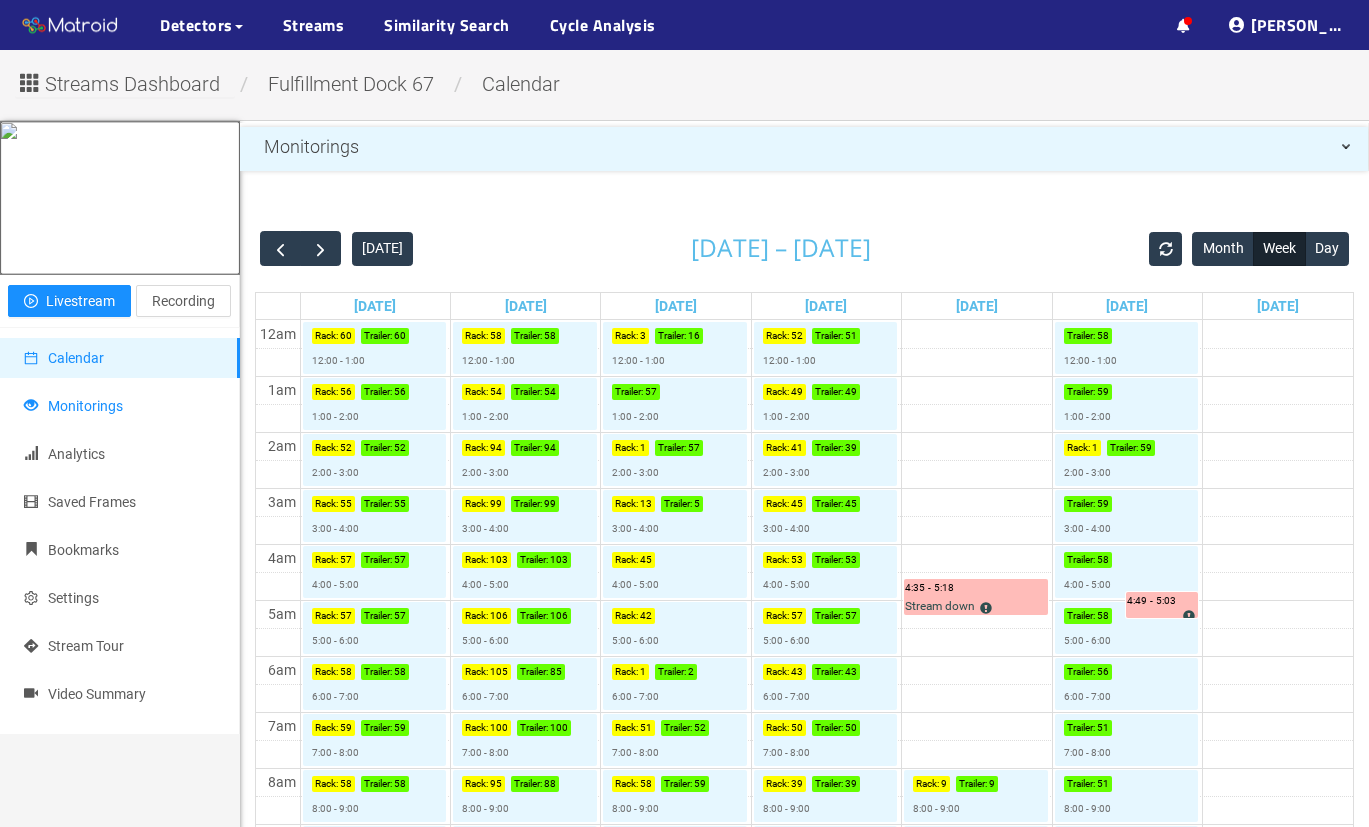 click on "Monitorings" at bounding box center (85, 406) 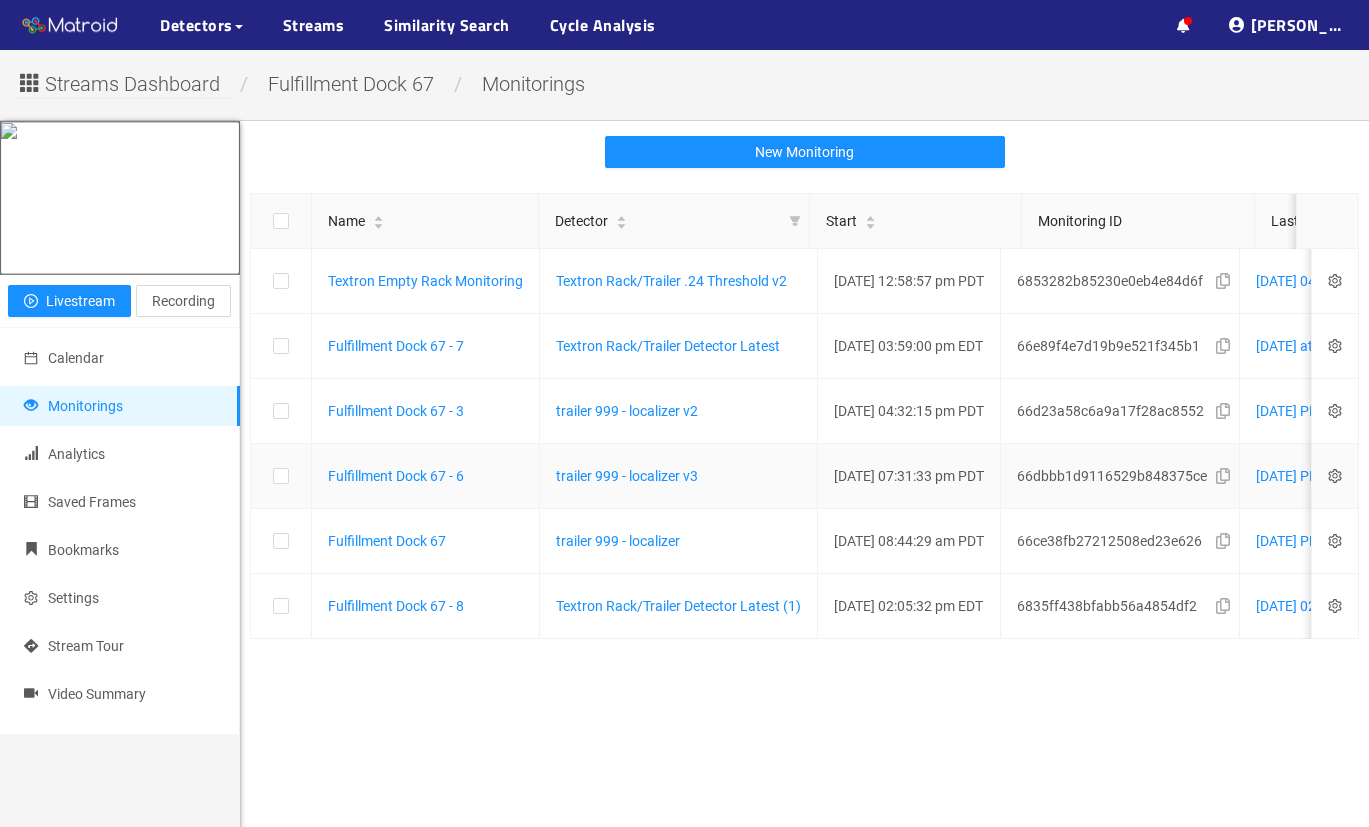 scroll, scrollTop: 0, scrollLeft: 126, axis: horizontal 